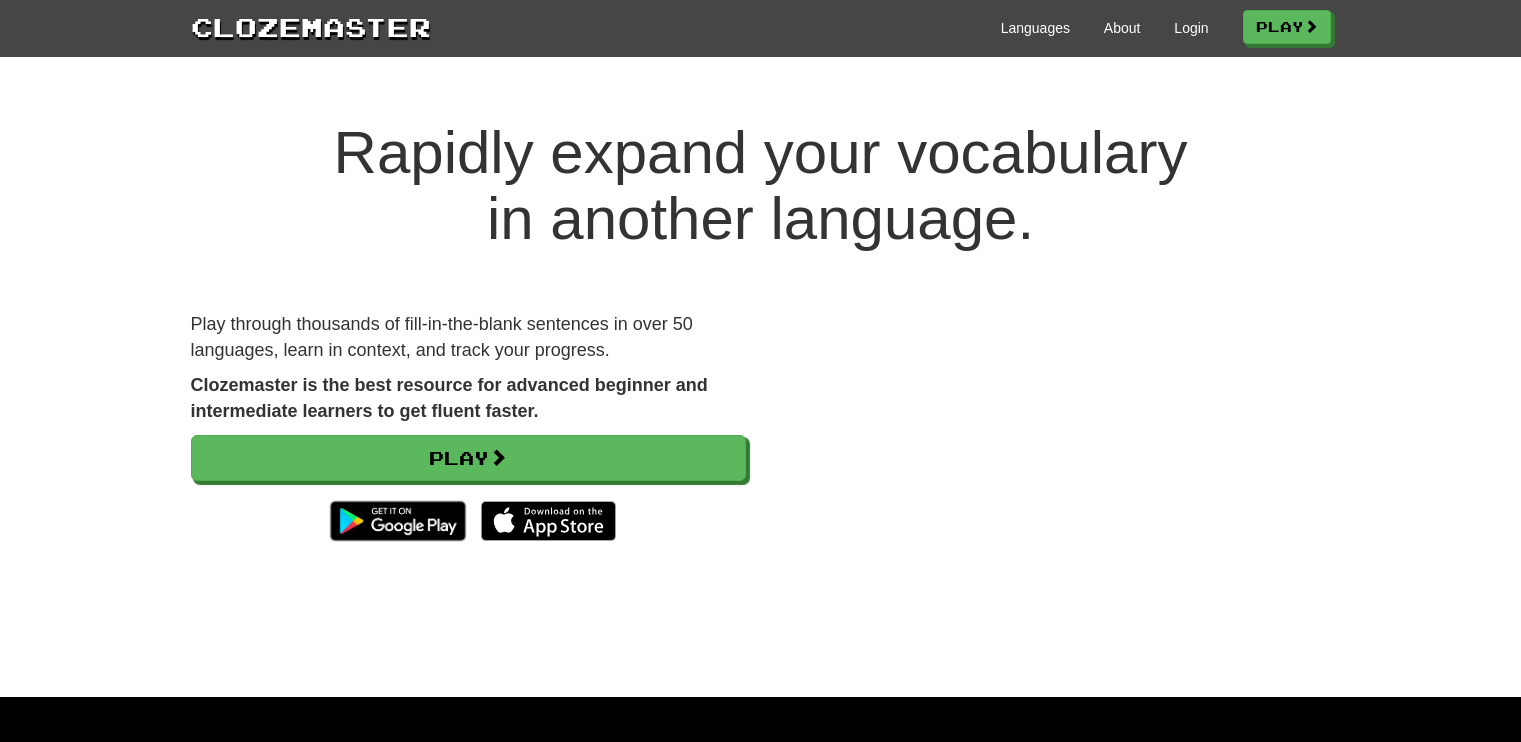 scroll, scrollTop: 0, scrollLeft: 0, axis: both 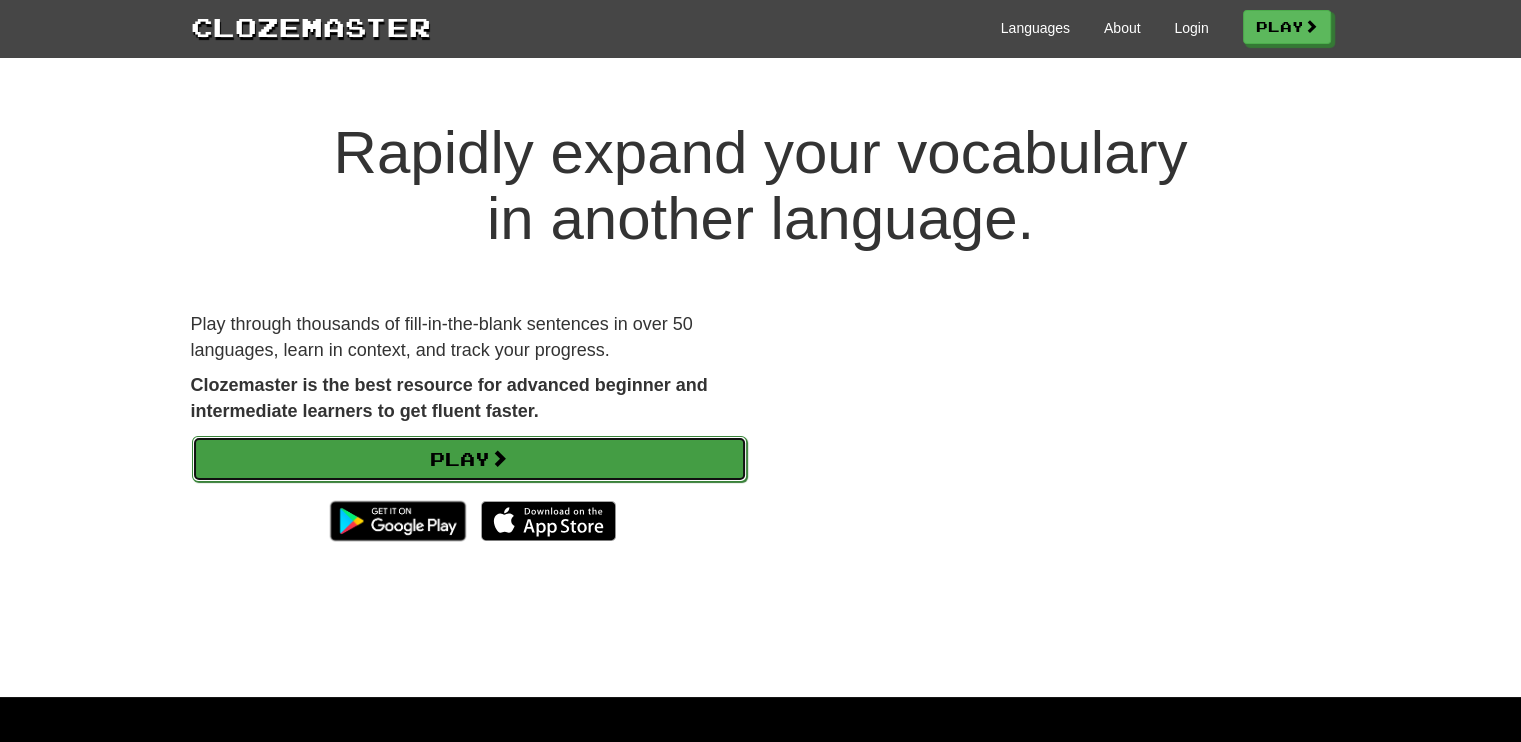 click on "Play" at bounding box center [469, 459] 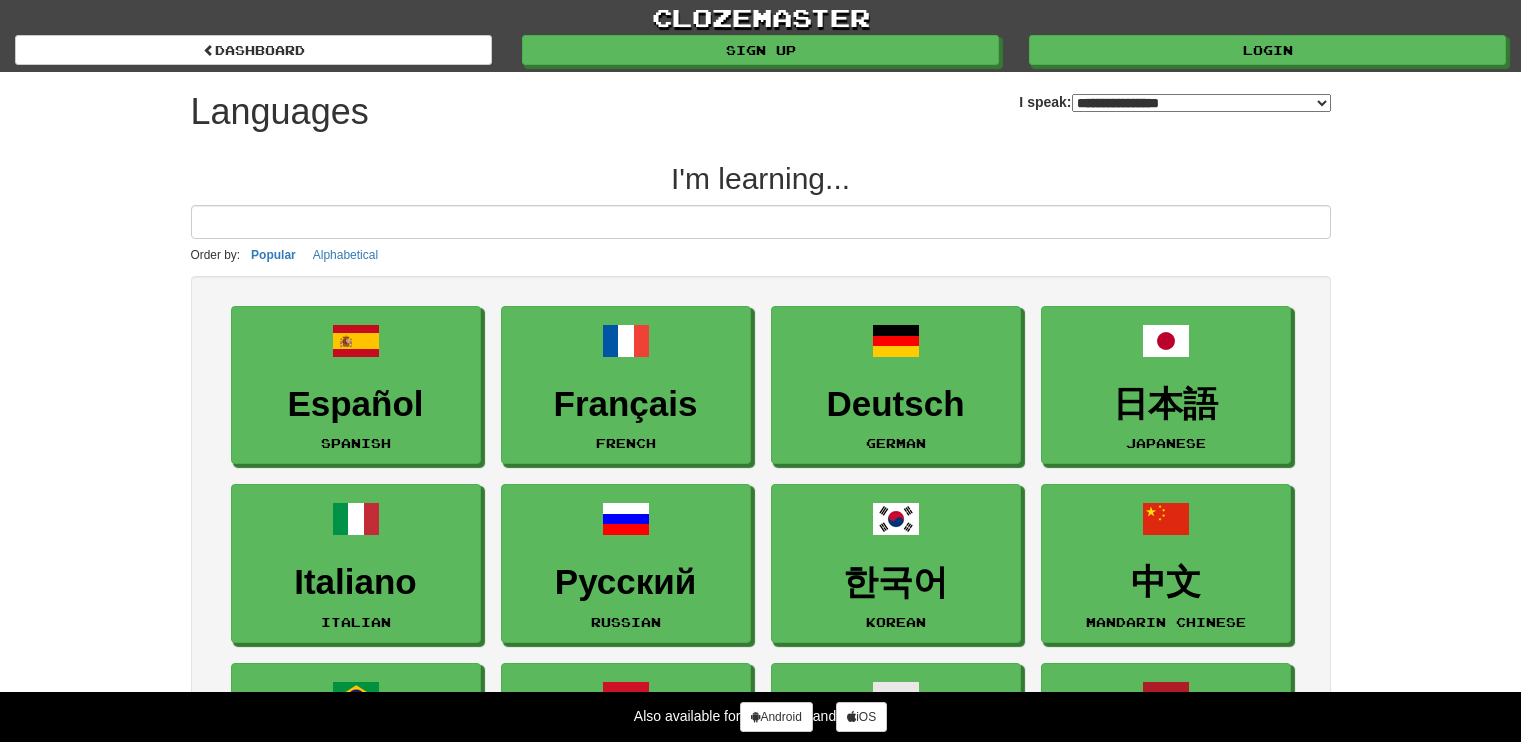 select on "*******" 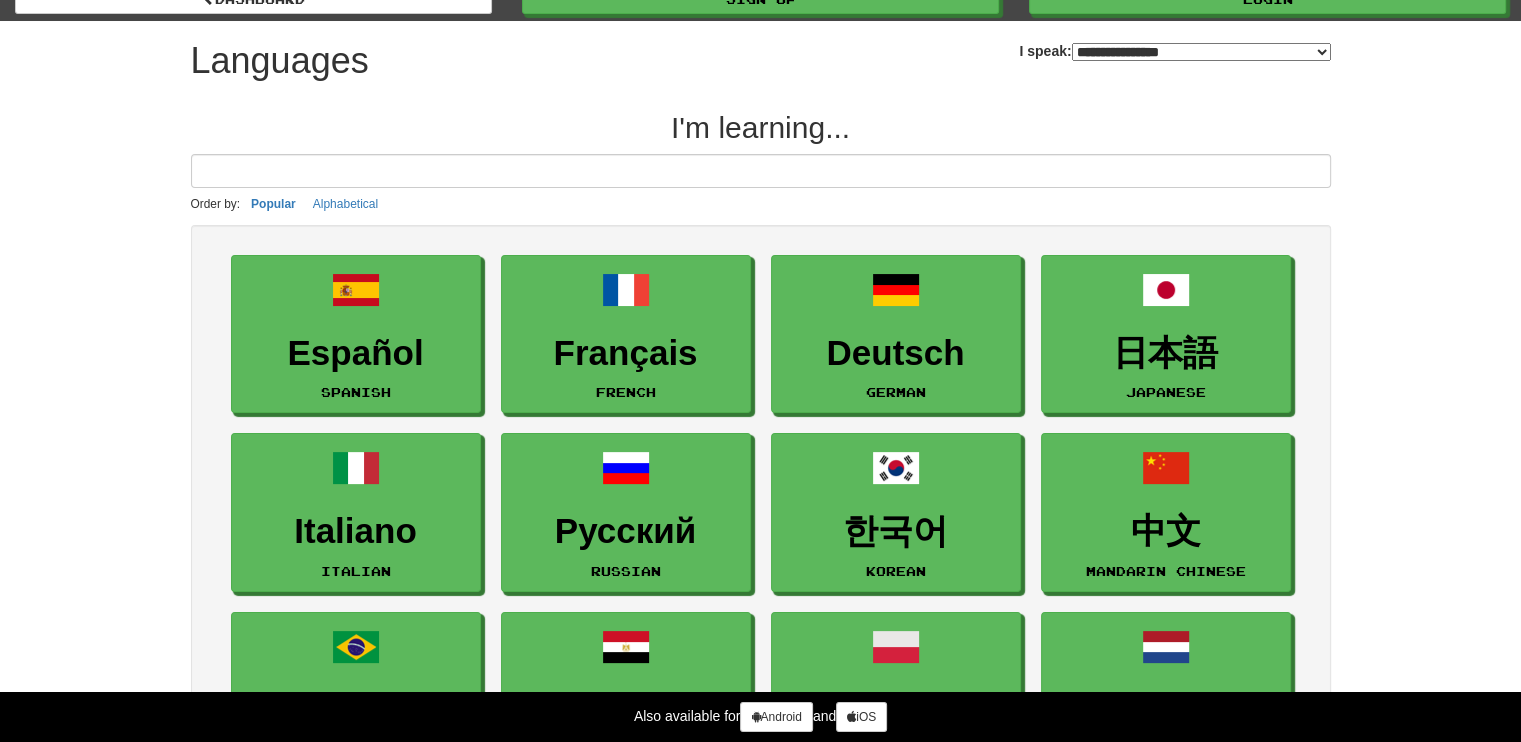 scroll, scrollTop: 52, scrollLeft: 0, axis: vertical 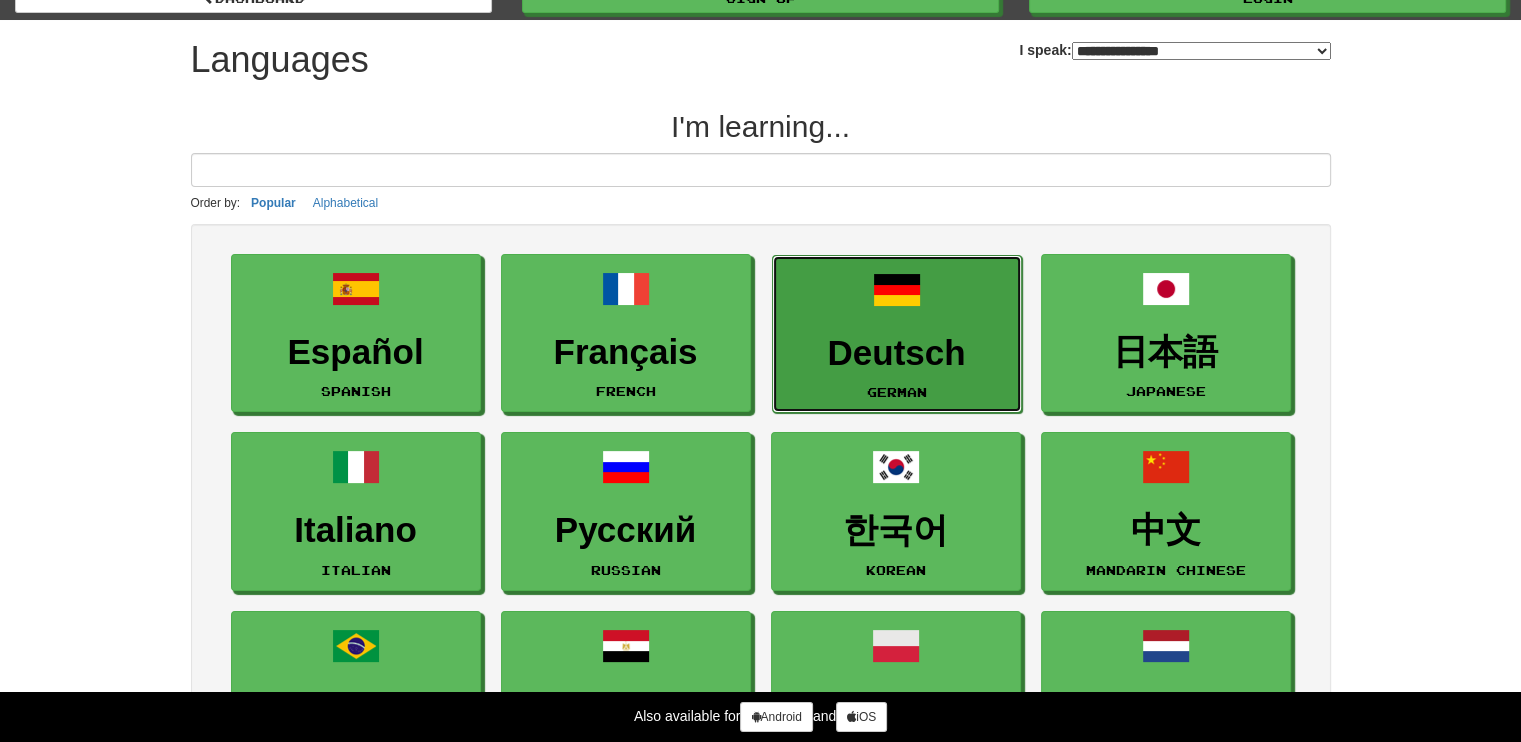 click on "Deutsch German" at bounding box center [897, 334] 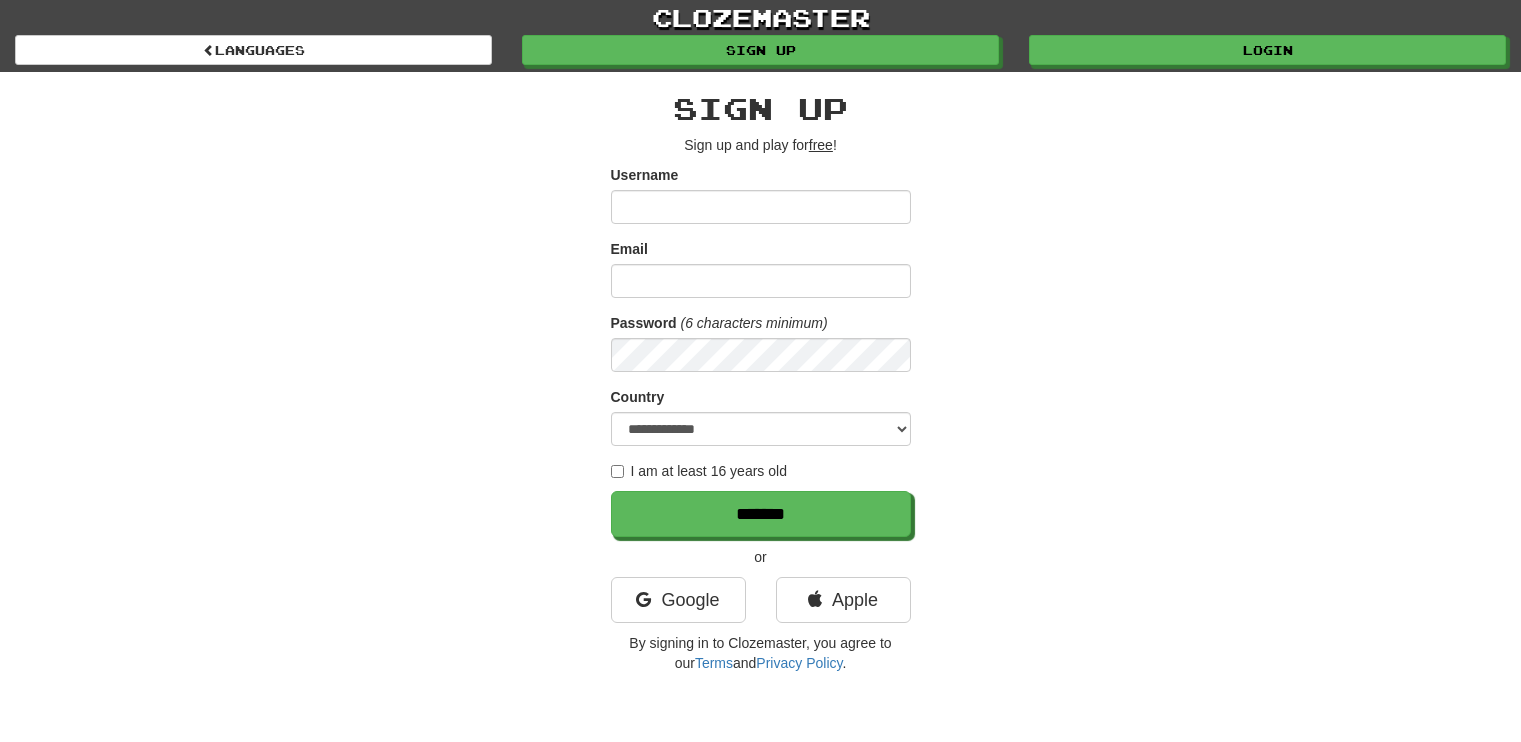 scroll, scrollTop: 0, scrollLeft: 0, axis: both 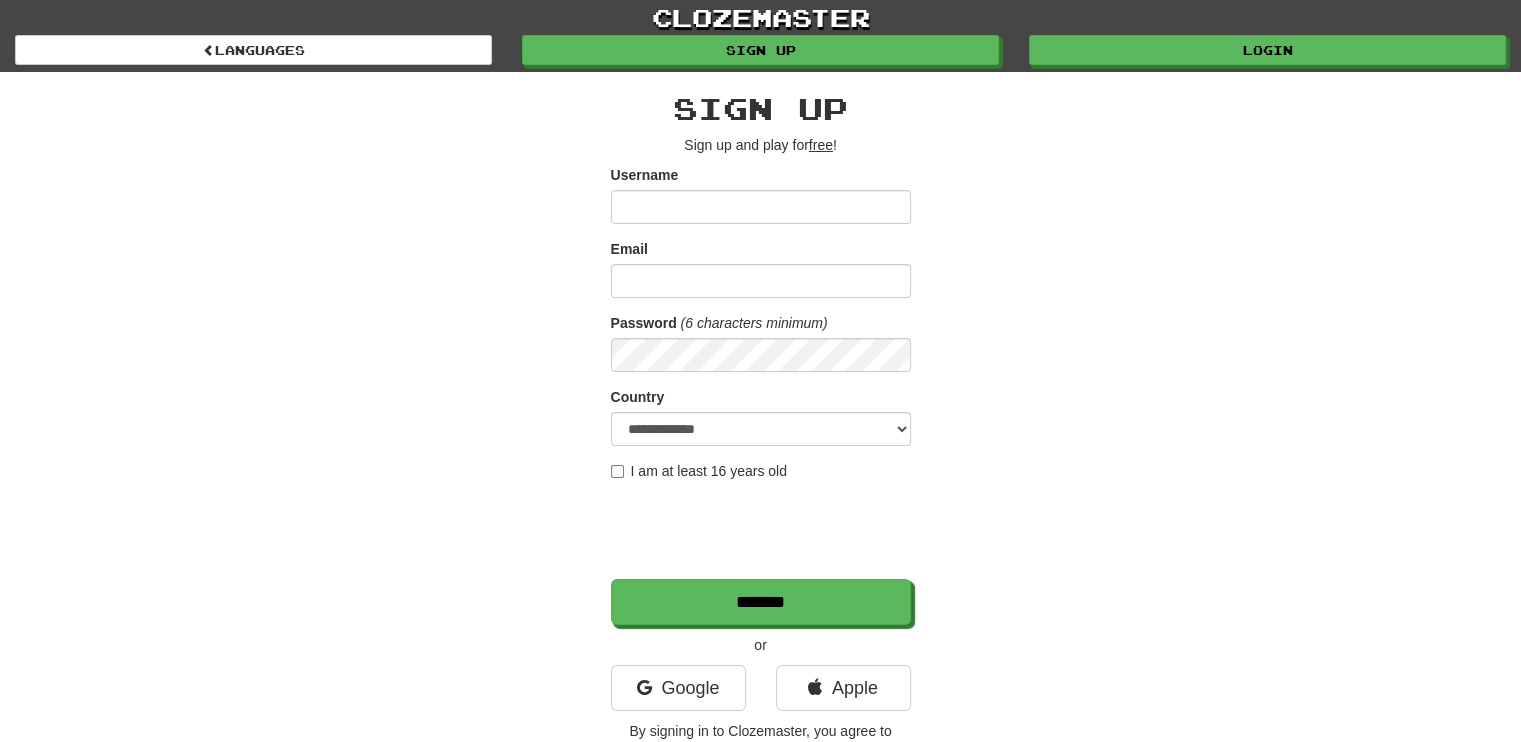 click on "Username" at bounding box center [761, 207] 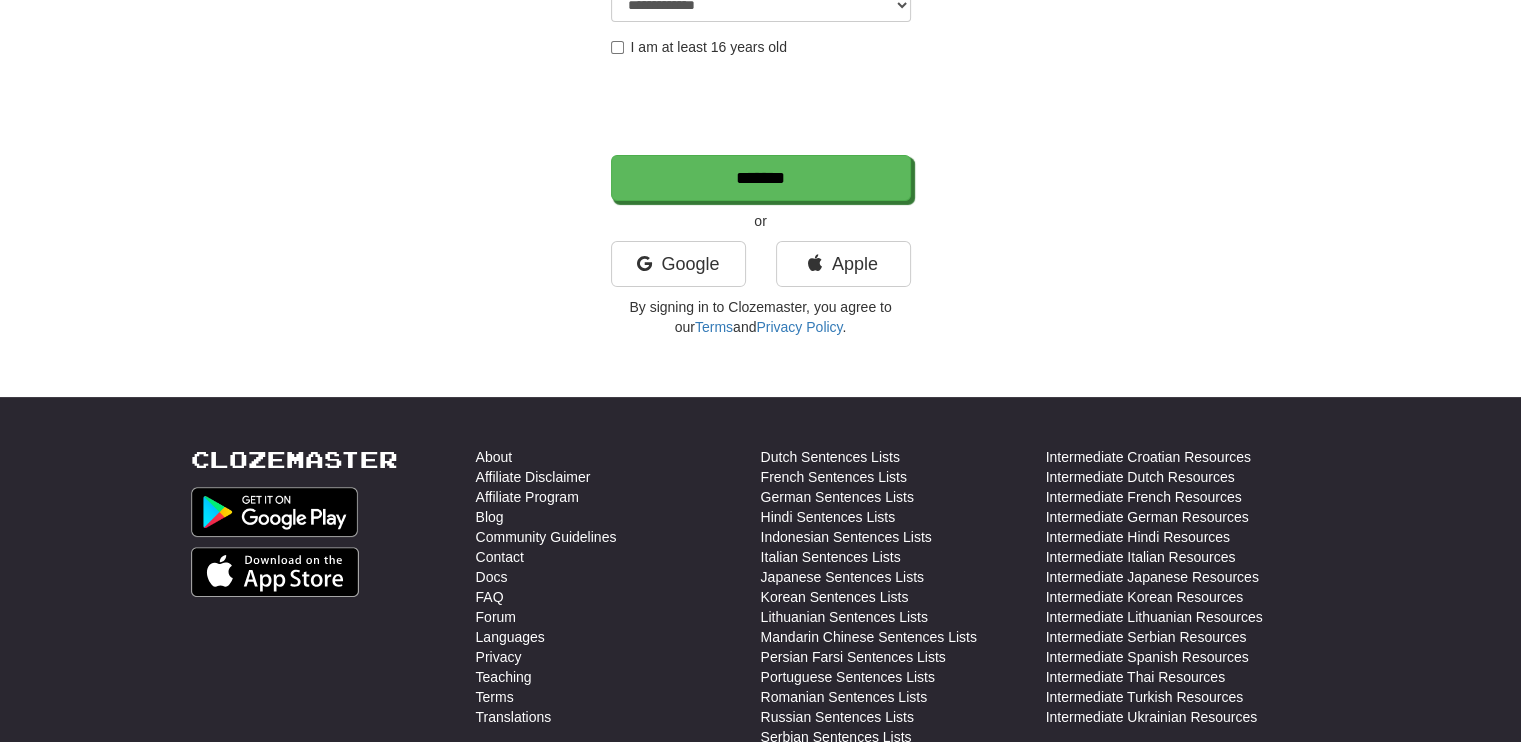 scroll, scrollTop: 0, scrollLeft: 0, axis: both 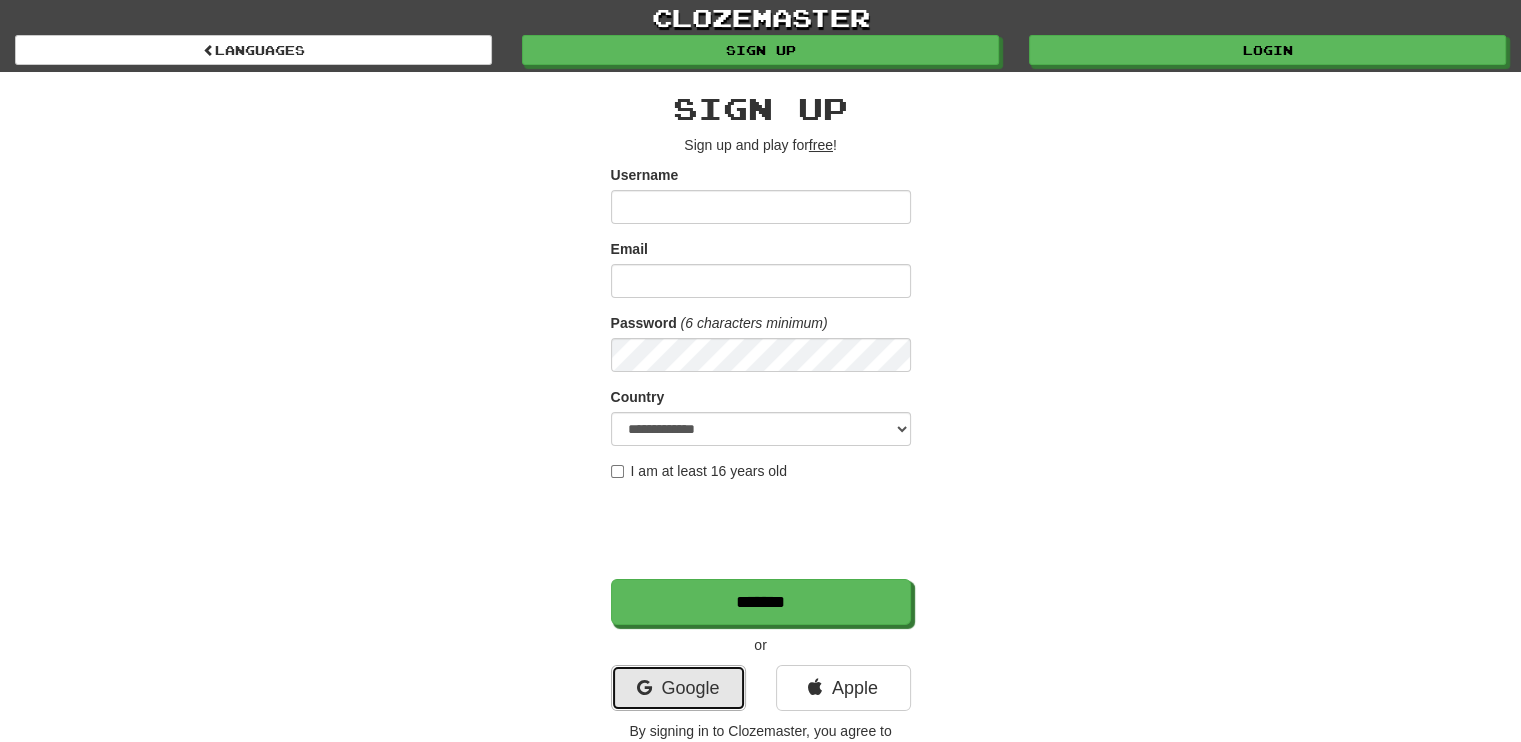 click on "Google" at bounding box center [678, 688] 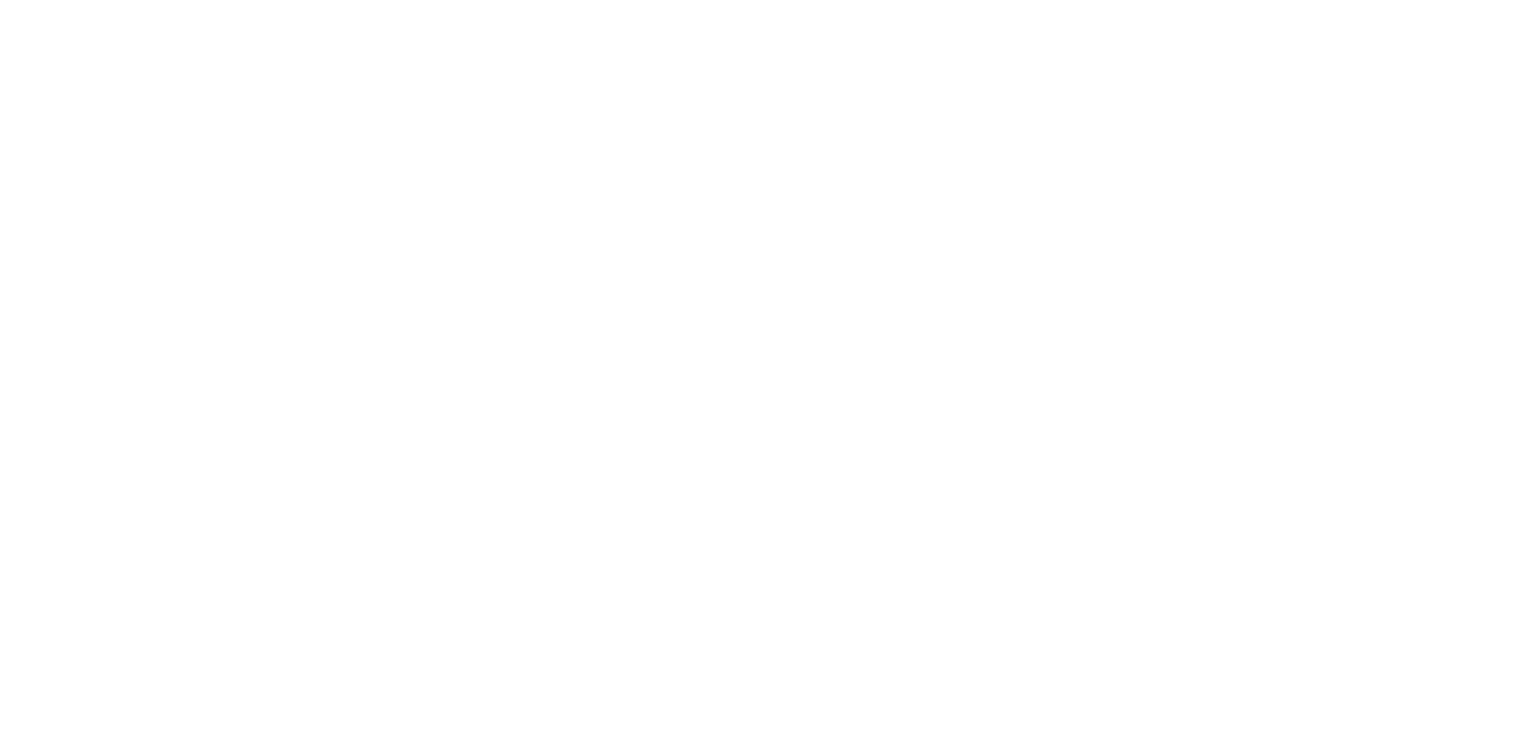 scroll, scrollTop: 0, scrollLeft: 0, axis: both 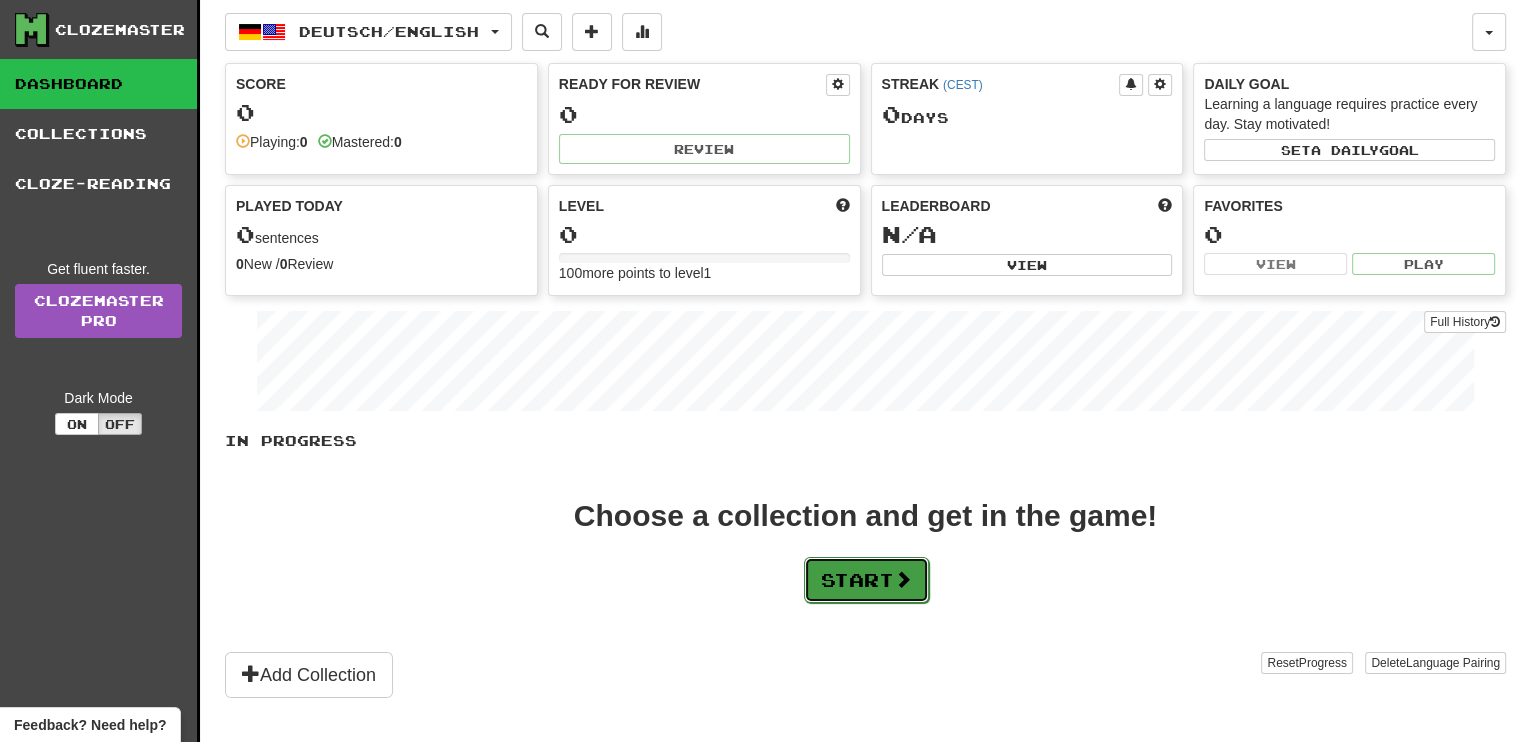 click at bounding box center [903, 579] 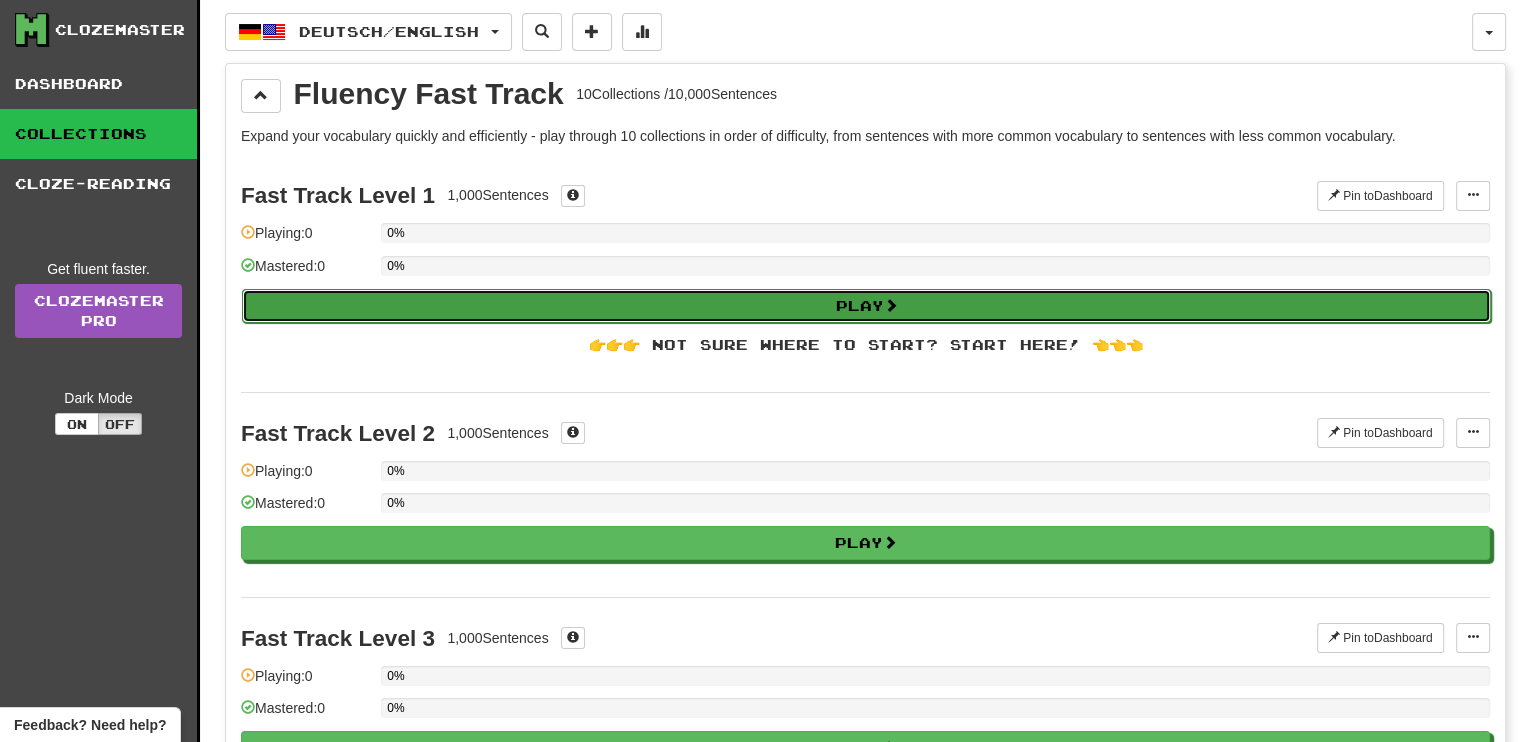 click on "Play" at bounding box center (866, 306) 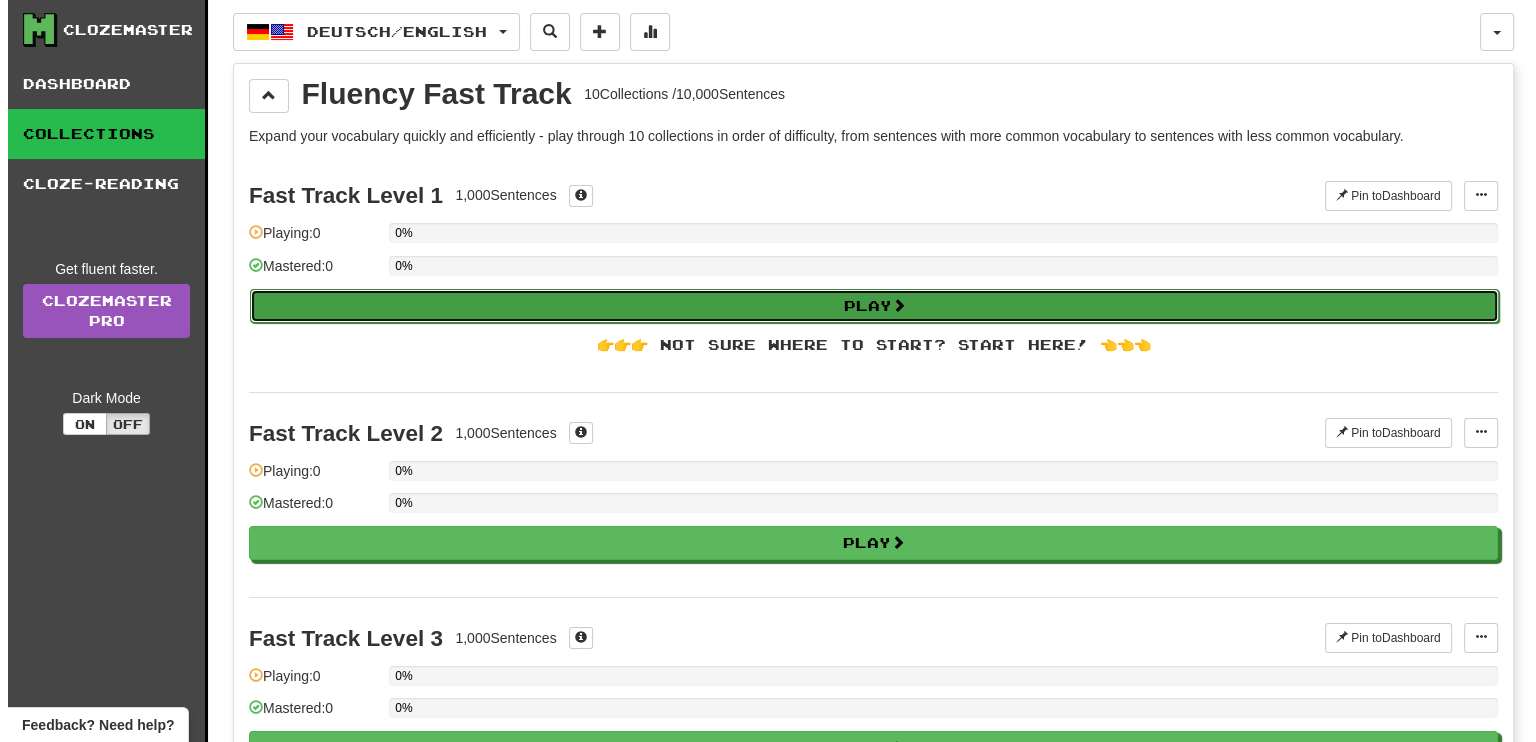 select on "**" 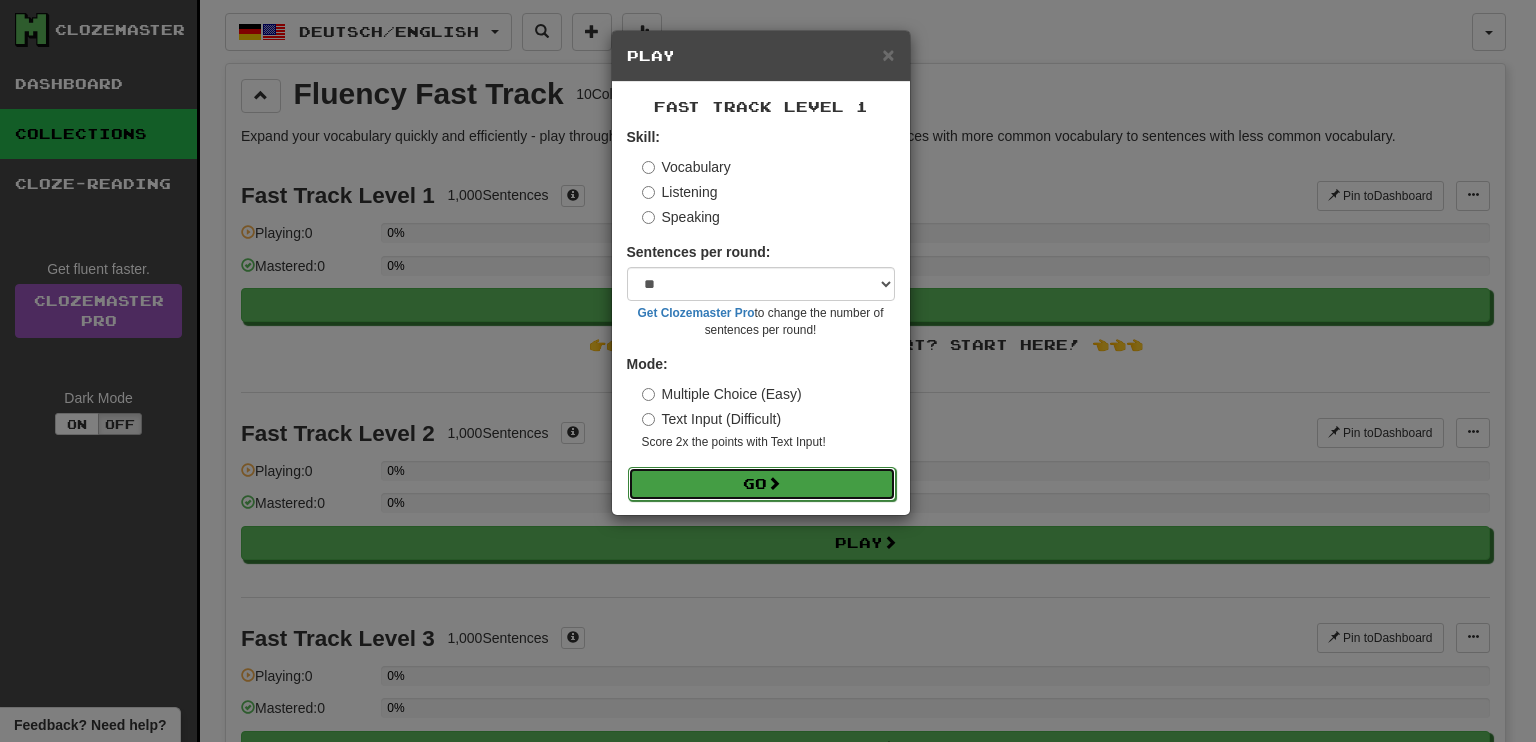 click at bounding box center (774, 483) 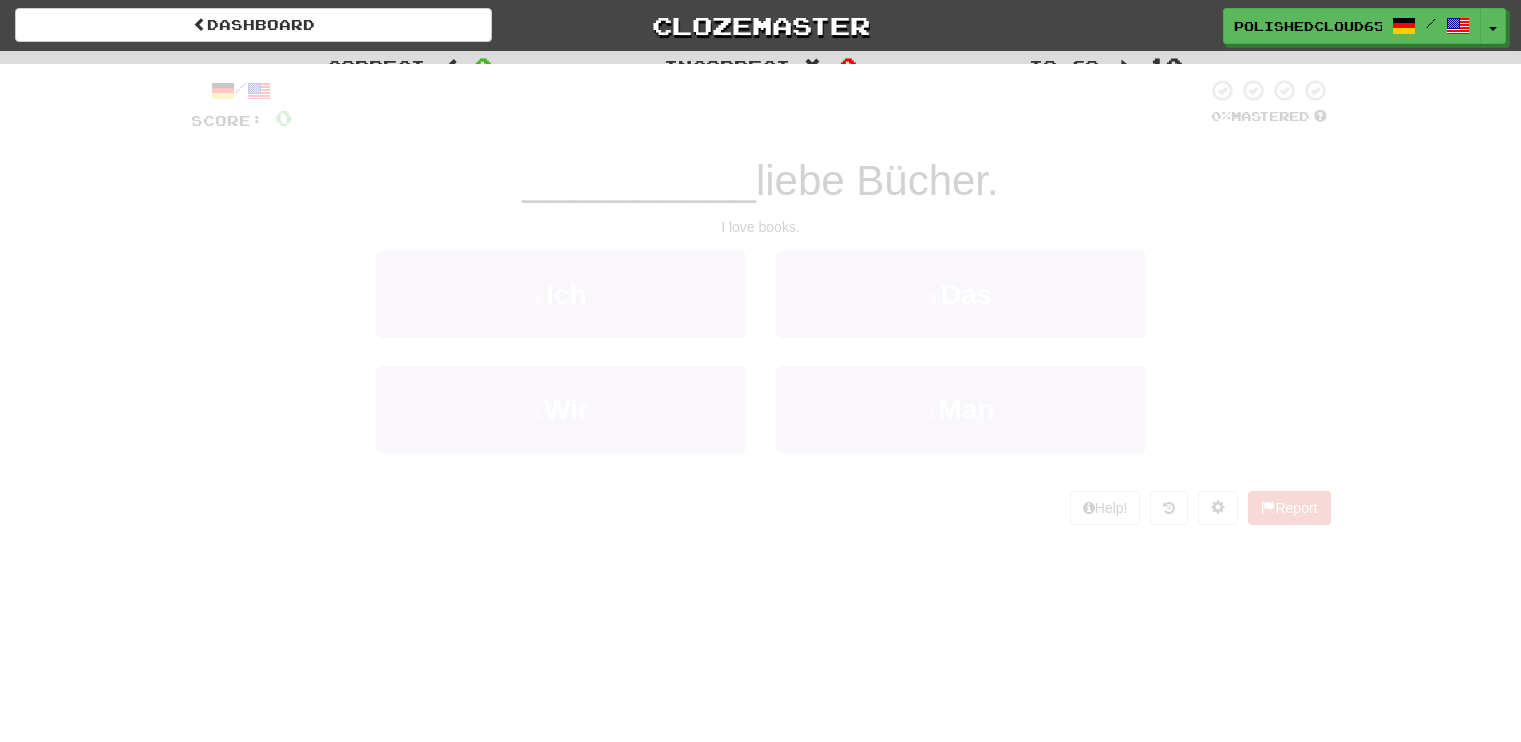 scroll, scrollTop: 0, scrollLeft: 0, axis: both 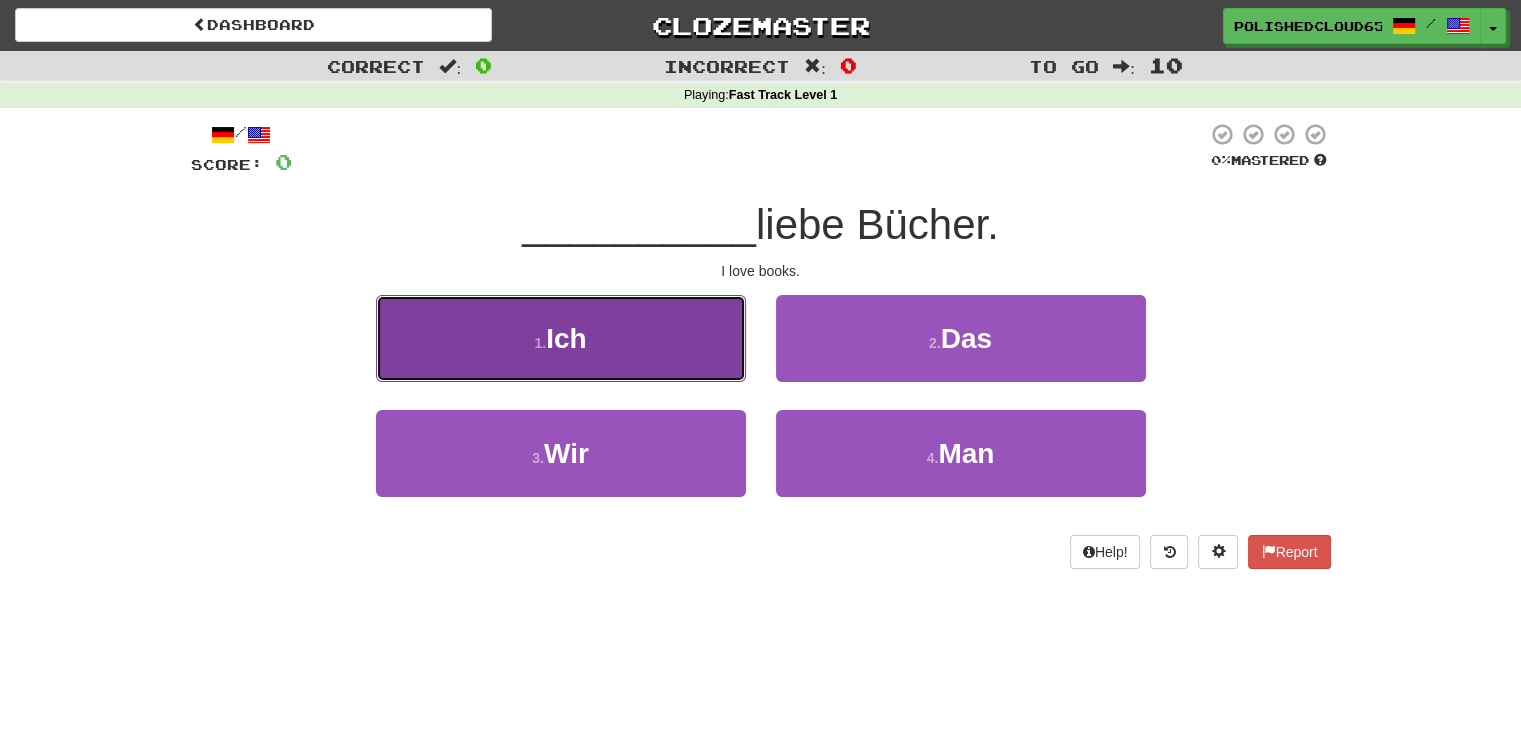 click on "1 .  Ich" at bounding box center [561, 338] 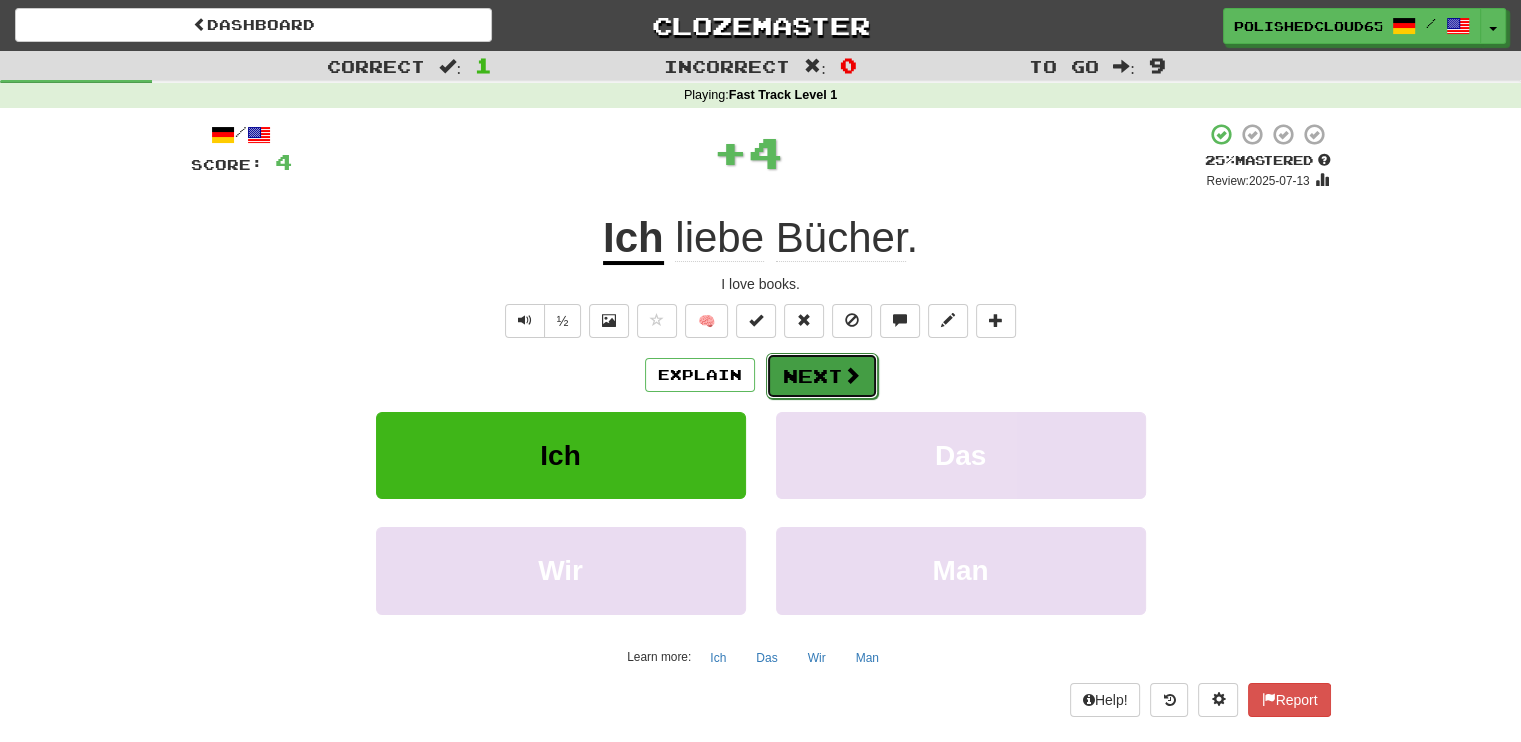click on "Next" at bounding box center (822, 376) 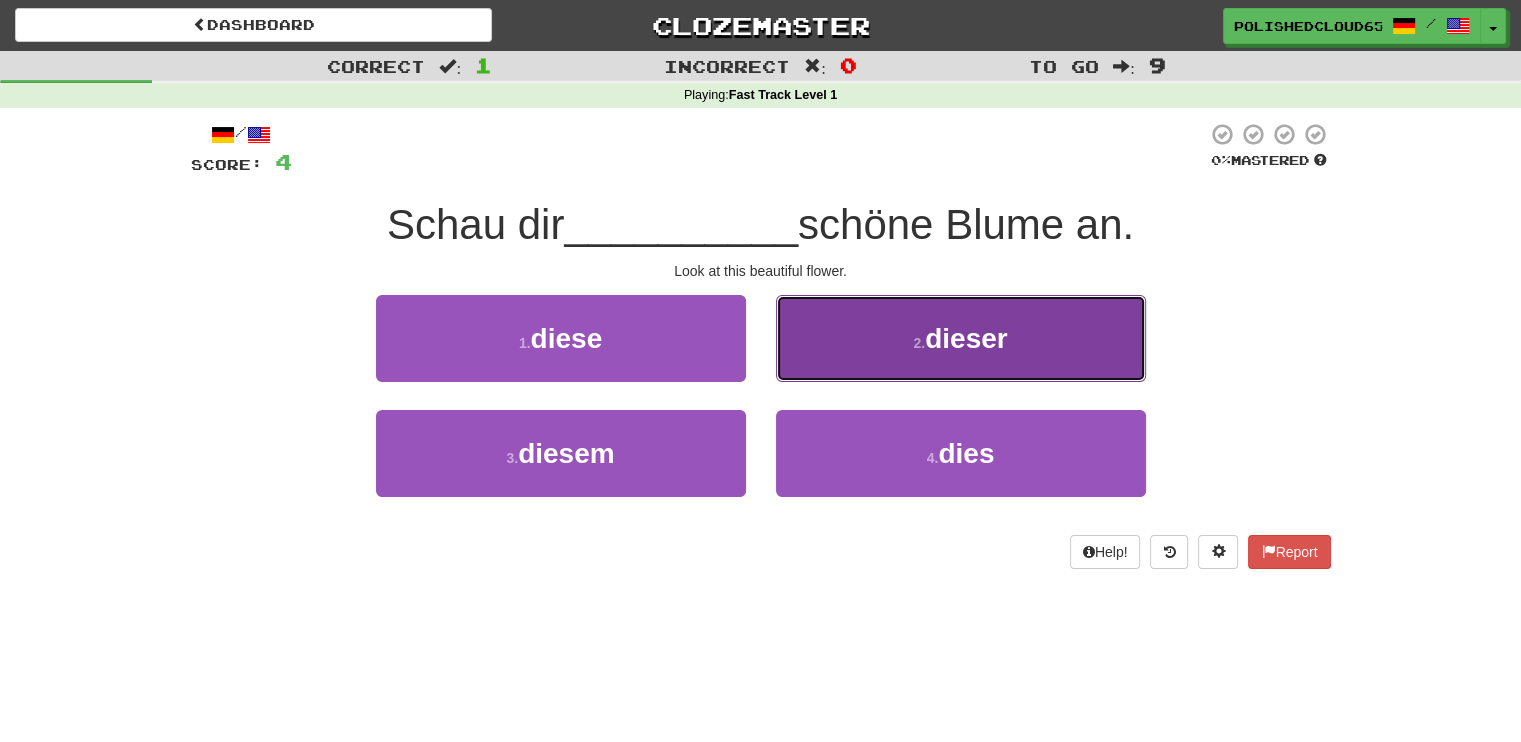 click on "2 .  dieser" at bounding box center [961, 338] 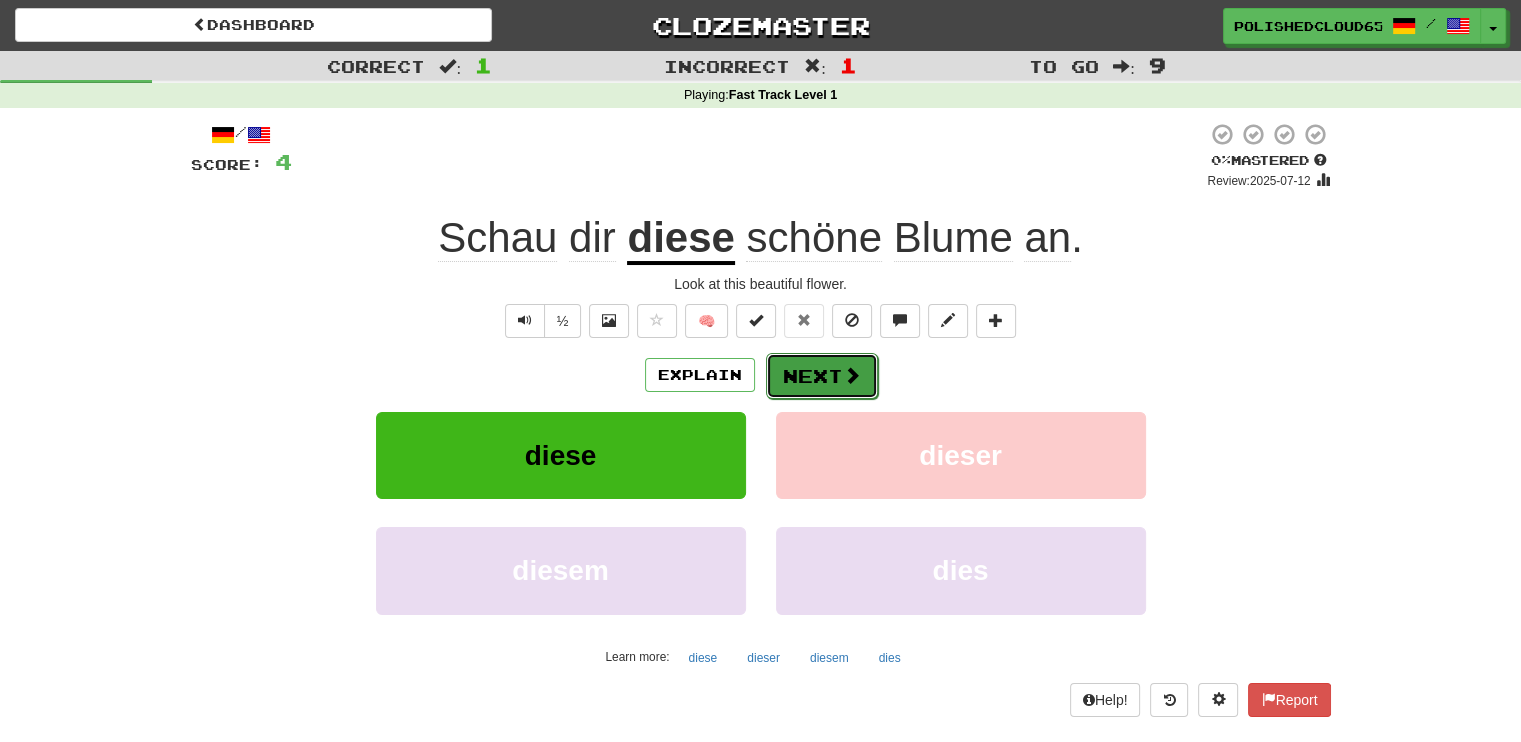 click on "Next" at bounding box center (822, 376) 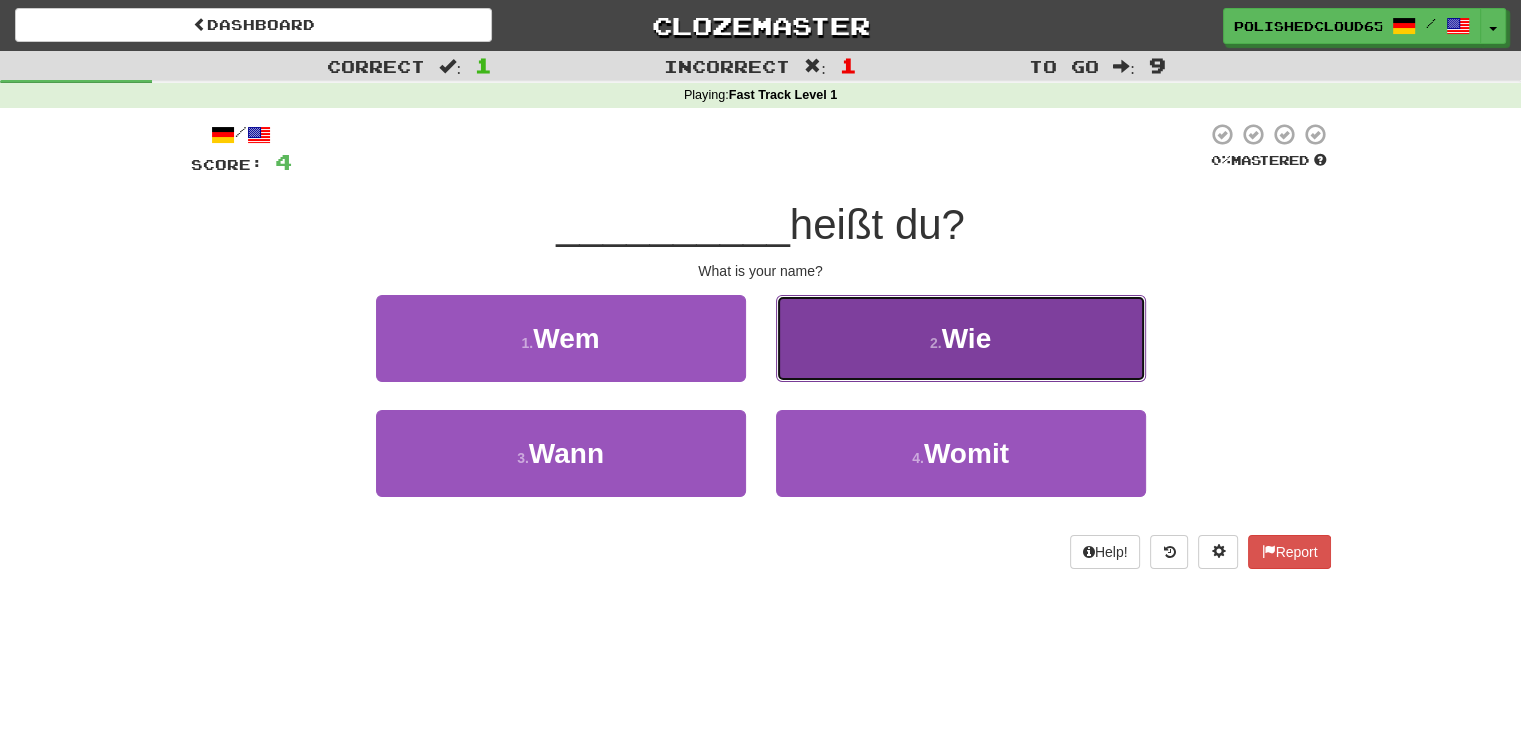 click on "2 .  Wie" at bounding box center [961, 338] 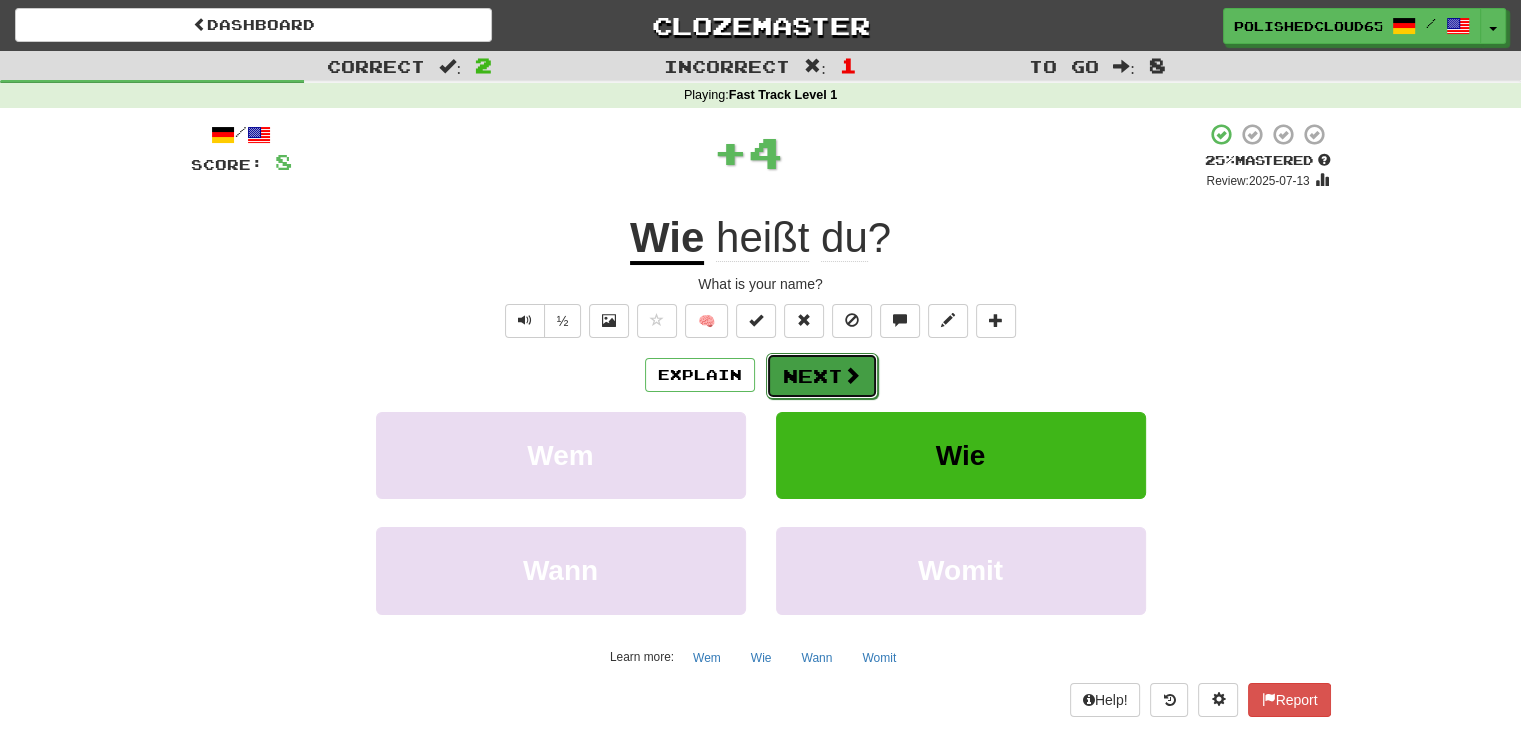 click on "Next" at bounding box center (822, 376) 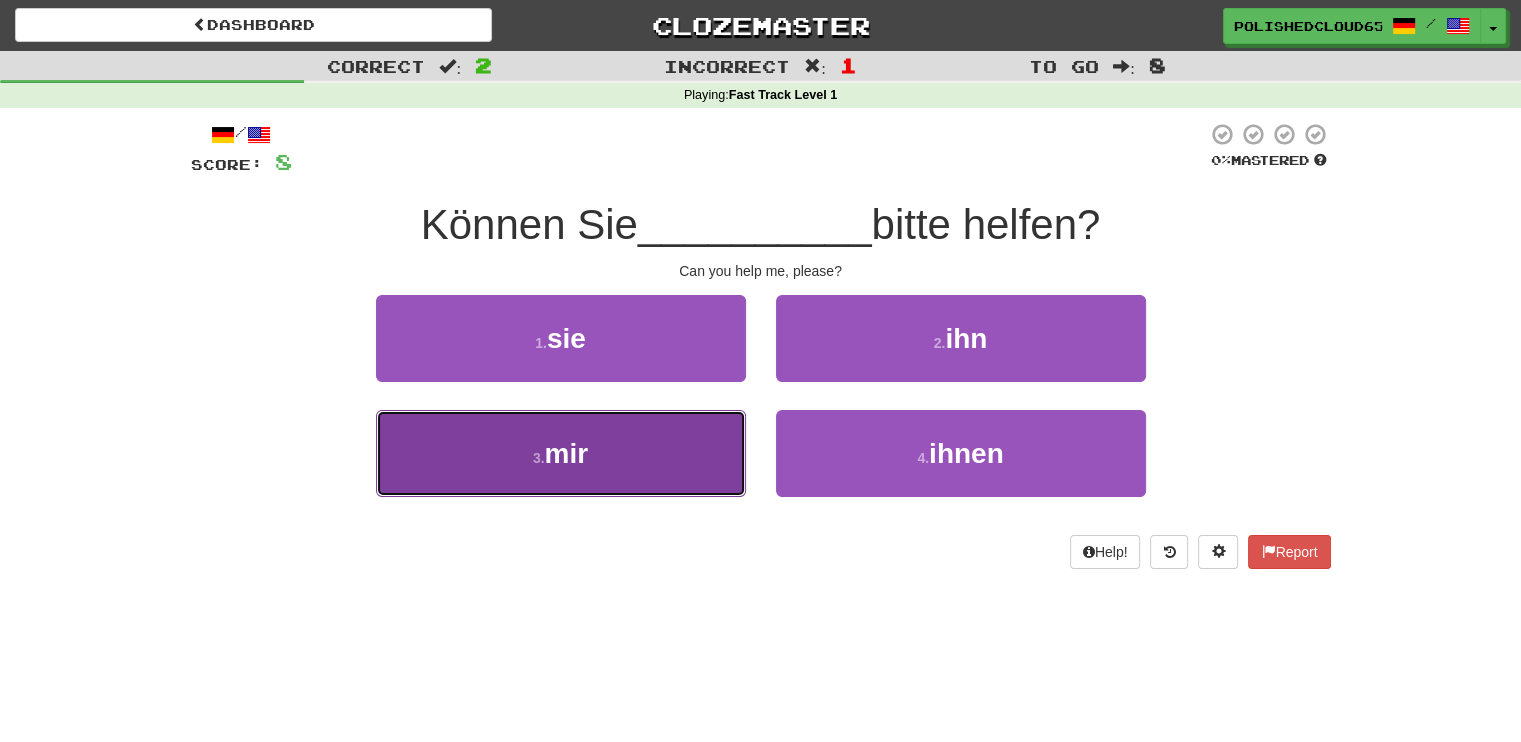 click on "3 .  mir" at bounding box center (561, 453) 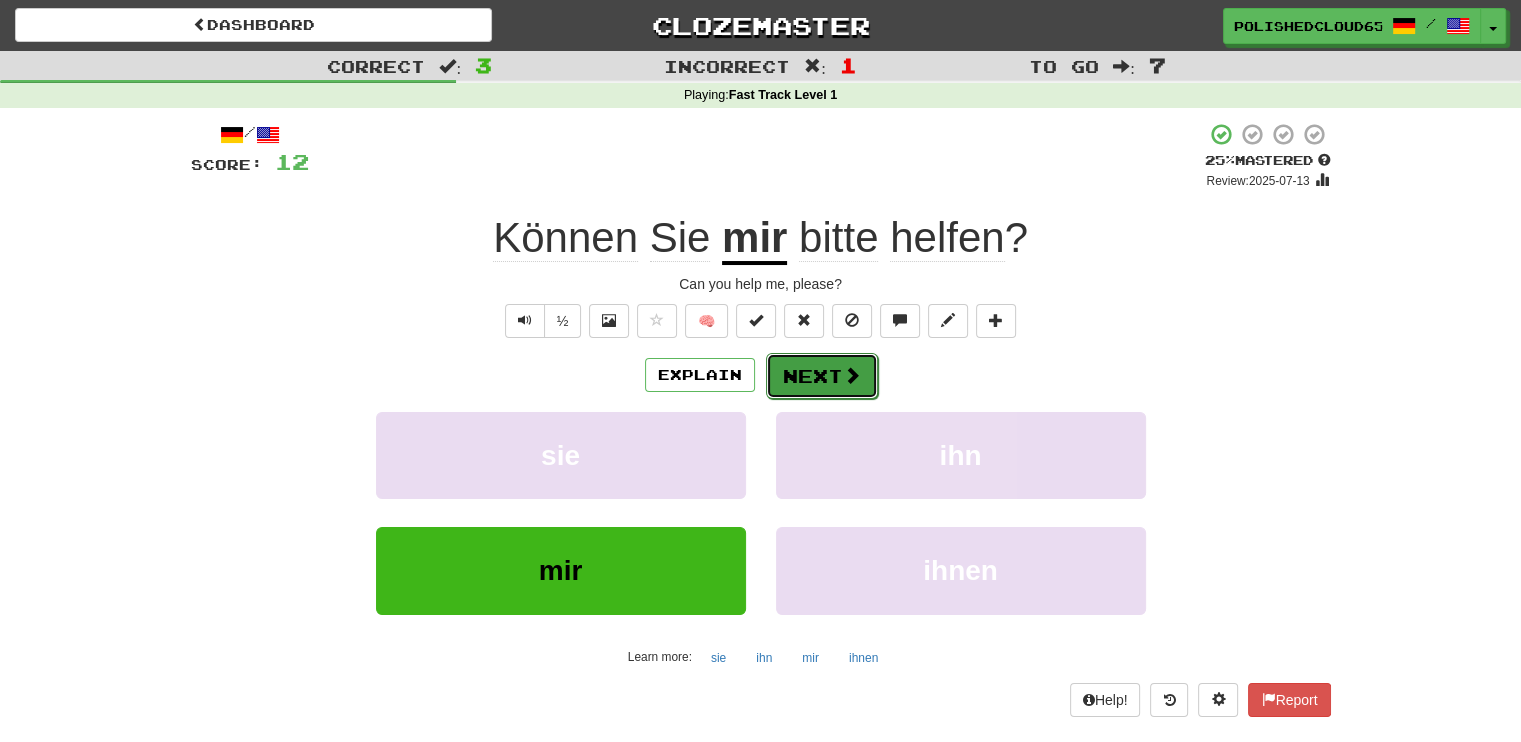 click on "Next" at bounding box center (822, 376) 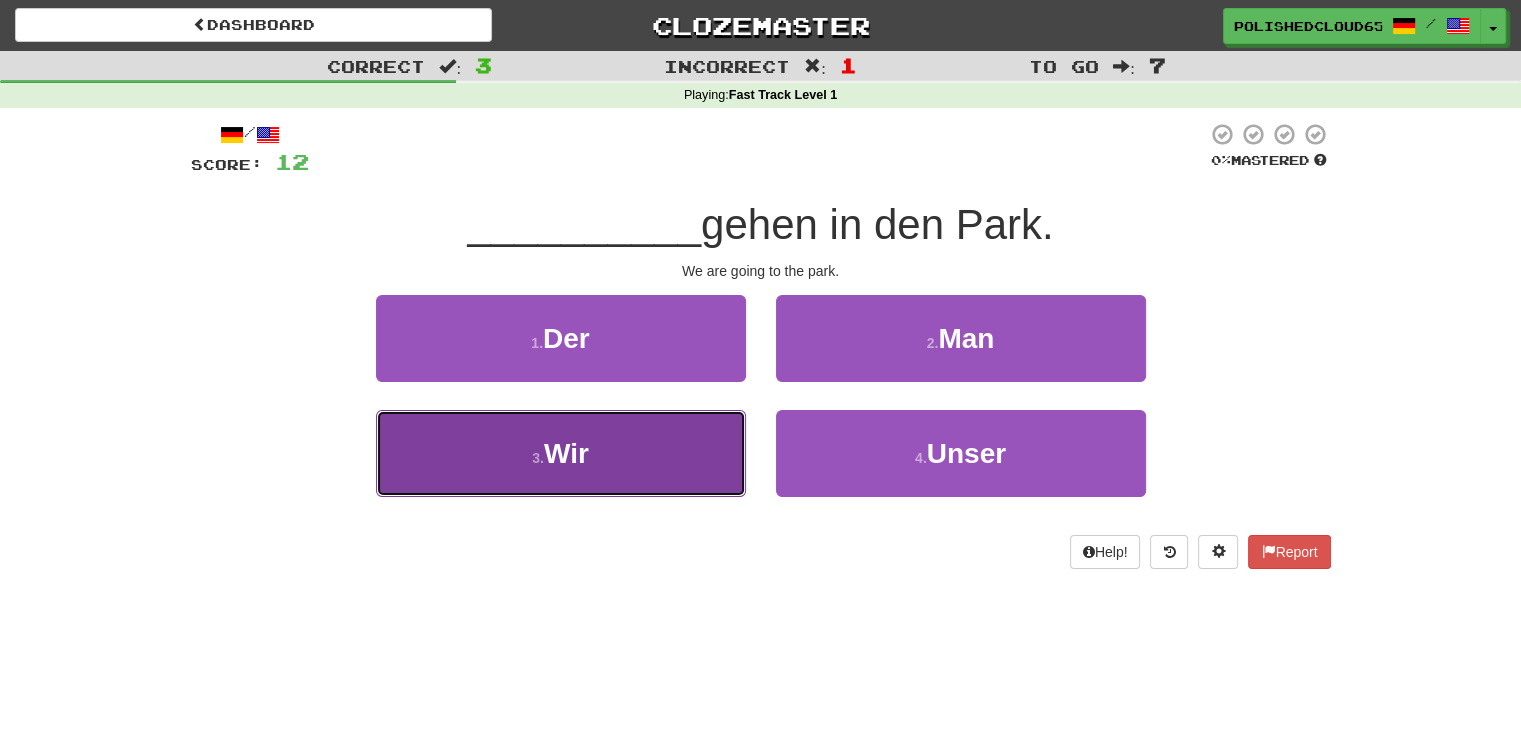 click on "3 .  Wir" at bounding box center [561, 453] 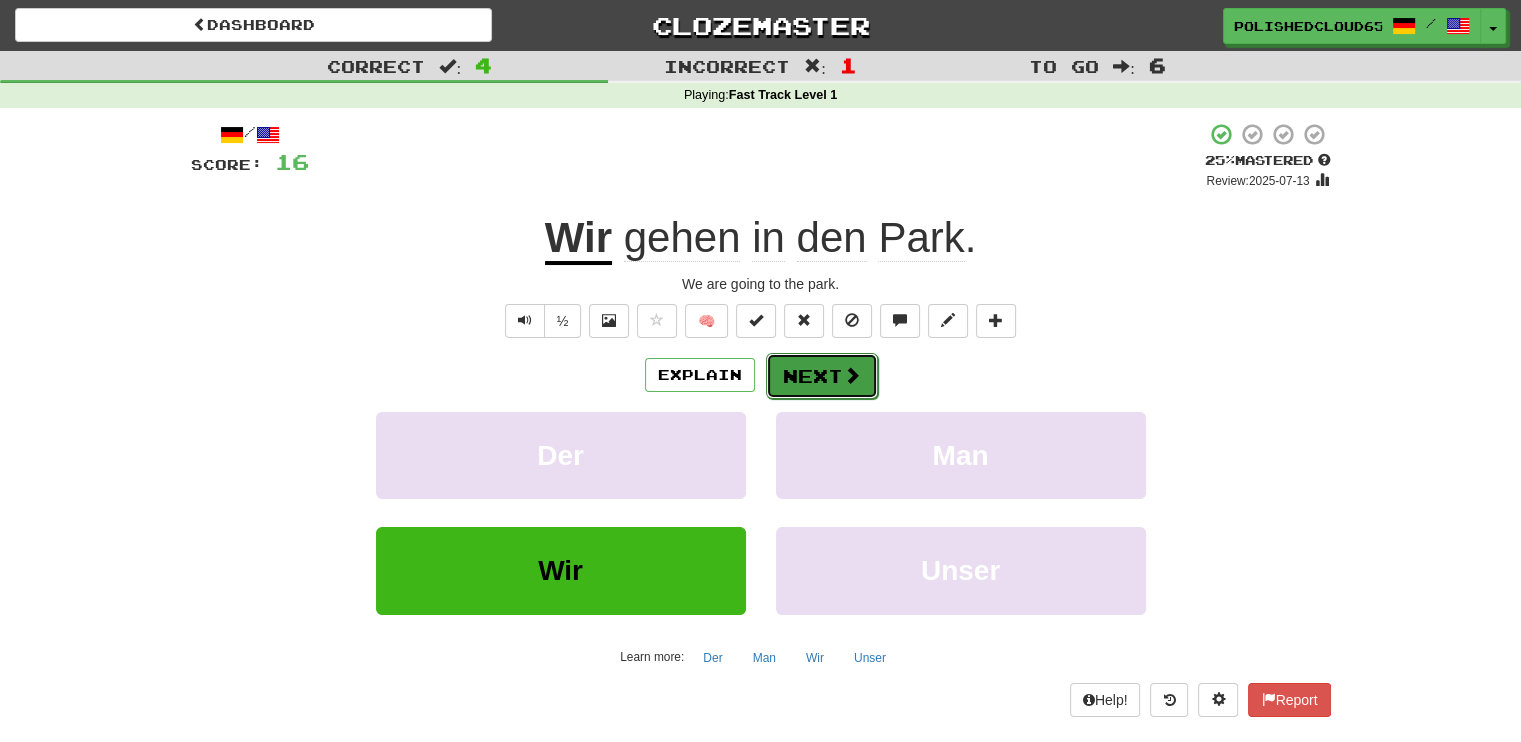click on "Next" at bounding box center (822, 376) 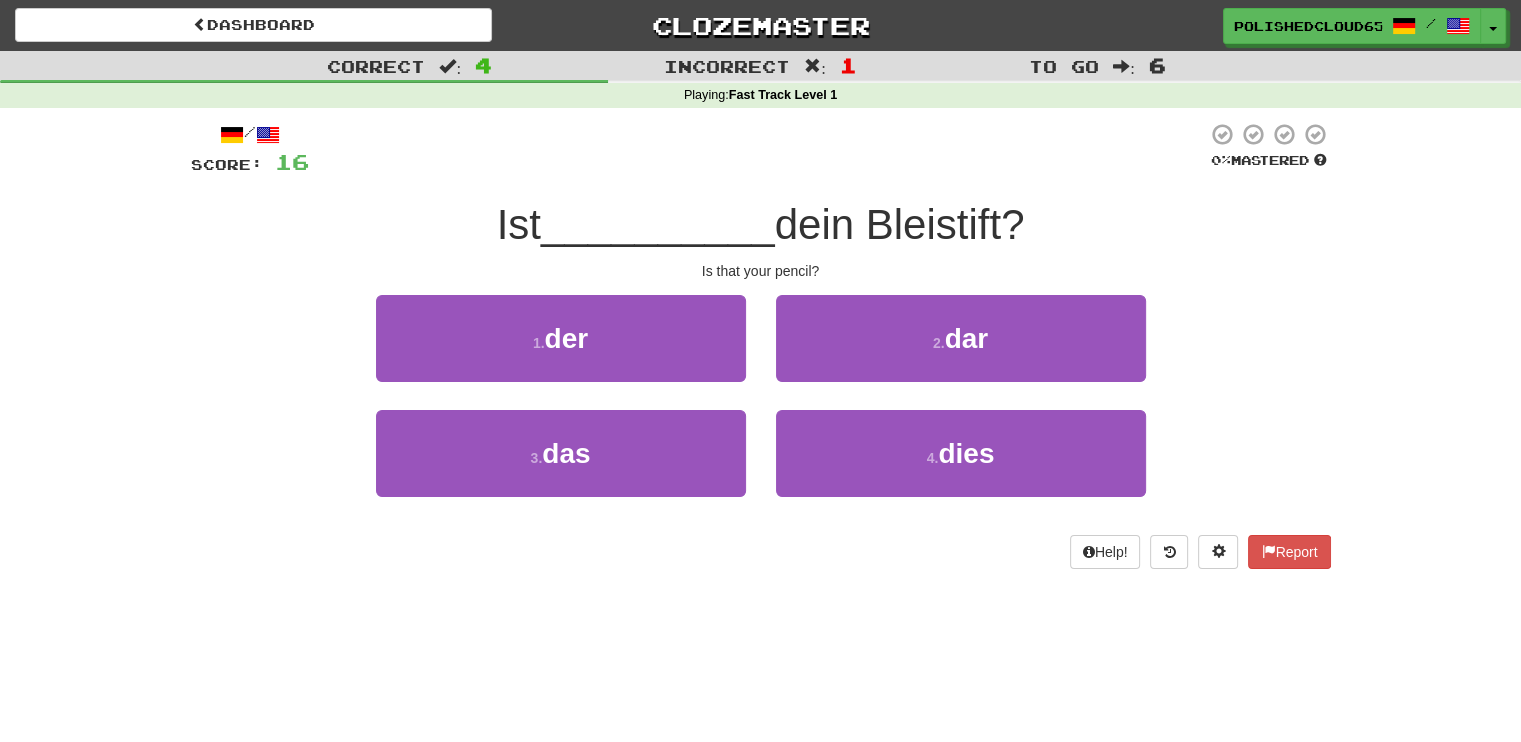 click on "3 .  das" at bounding box center (561, 467) 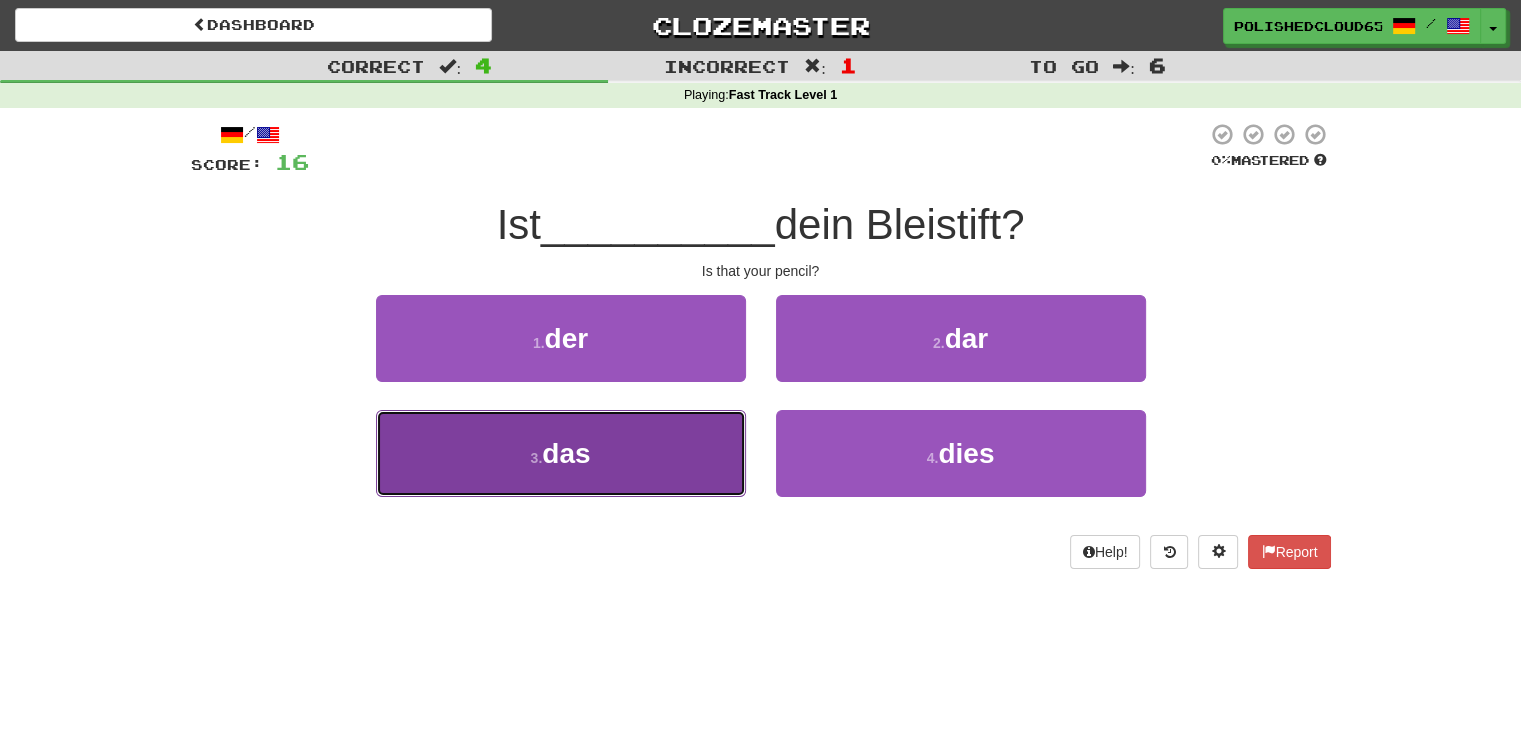 click on "3 .  das" at bounding box center [561, 453] 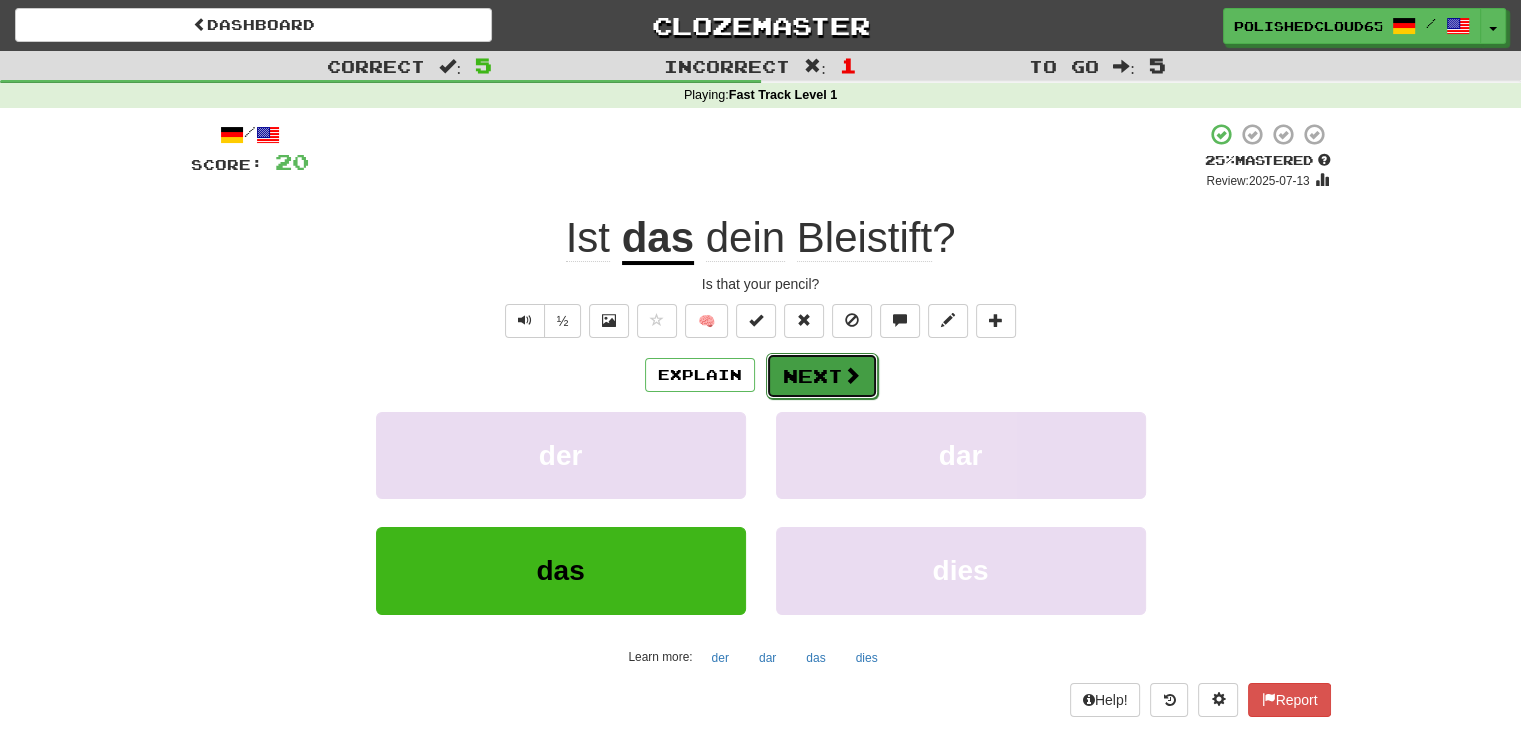click on "Next" at bounding box center (822, 376) 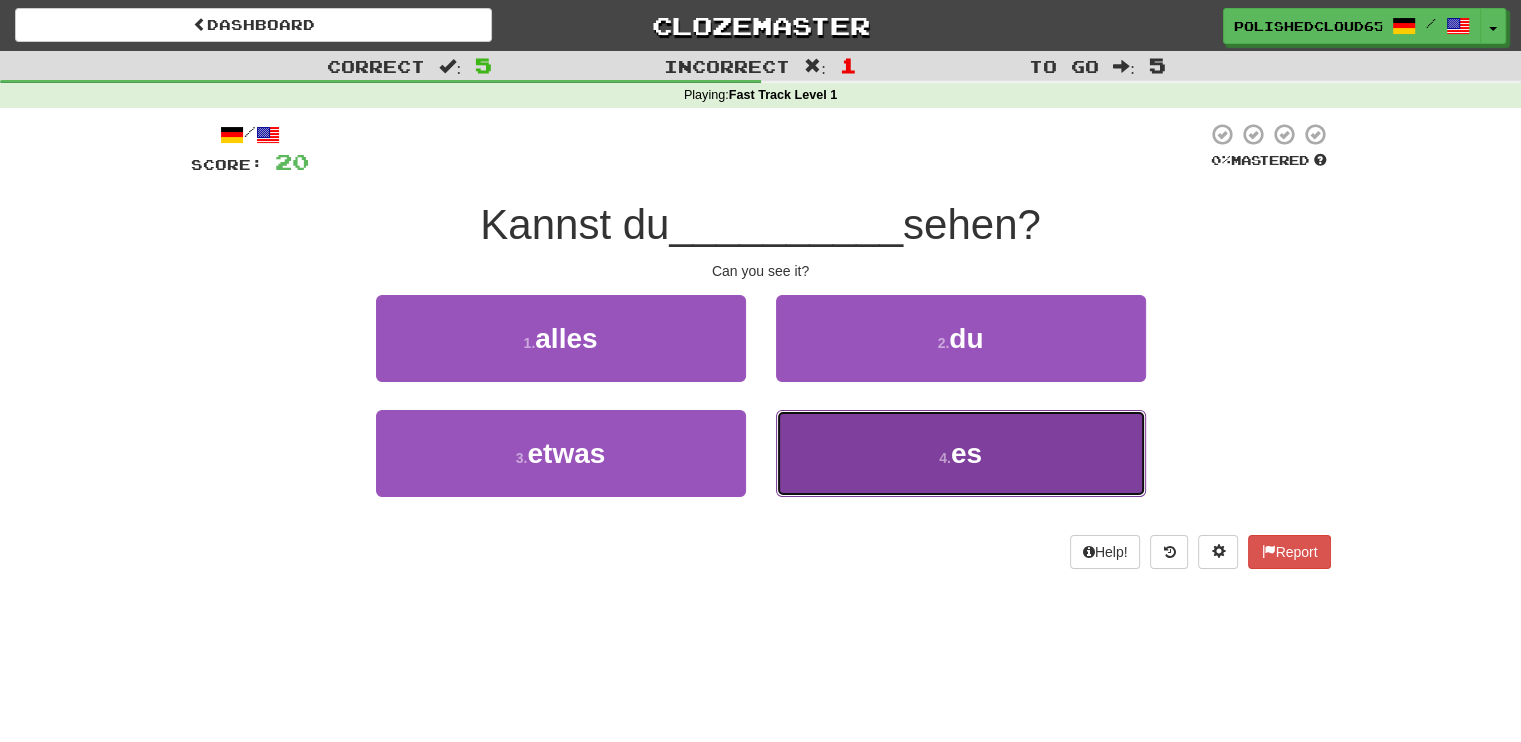 click on "4 .  es" at bounding box center (961, 453) 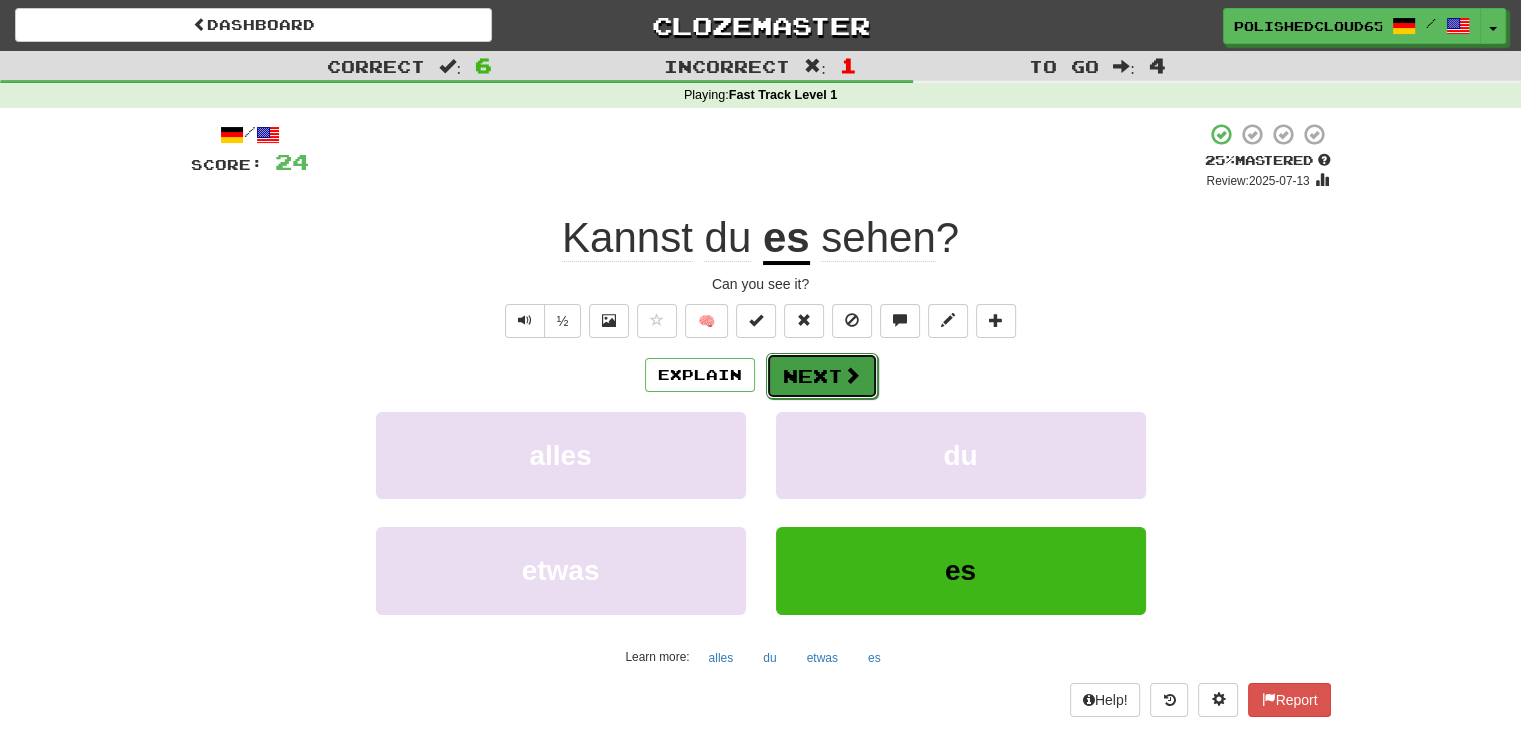 click on "Next" at bounding box center [822, 376] 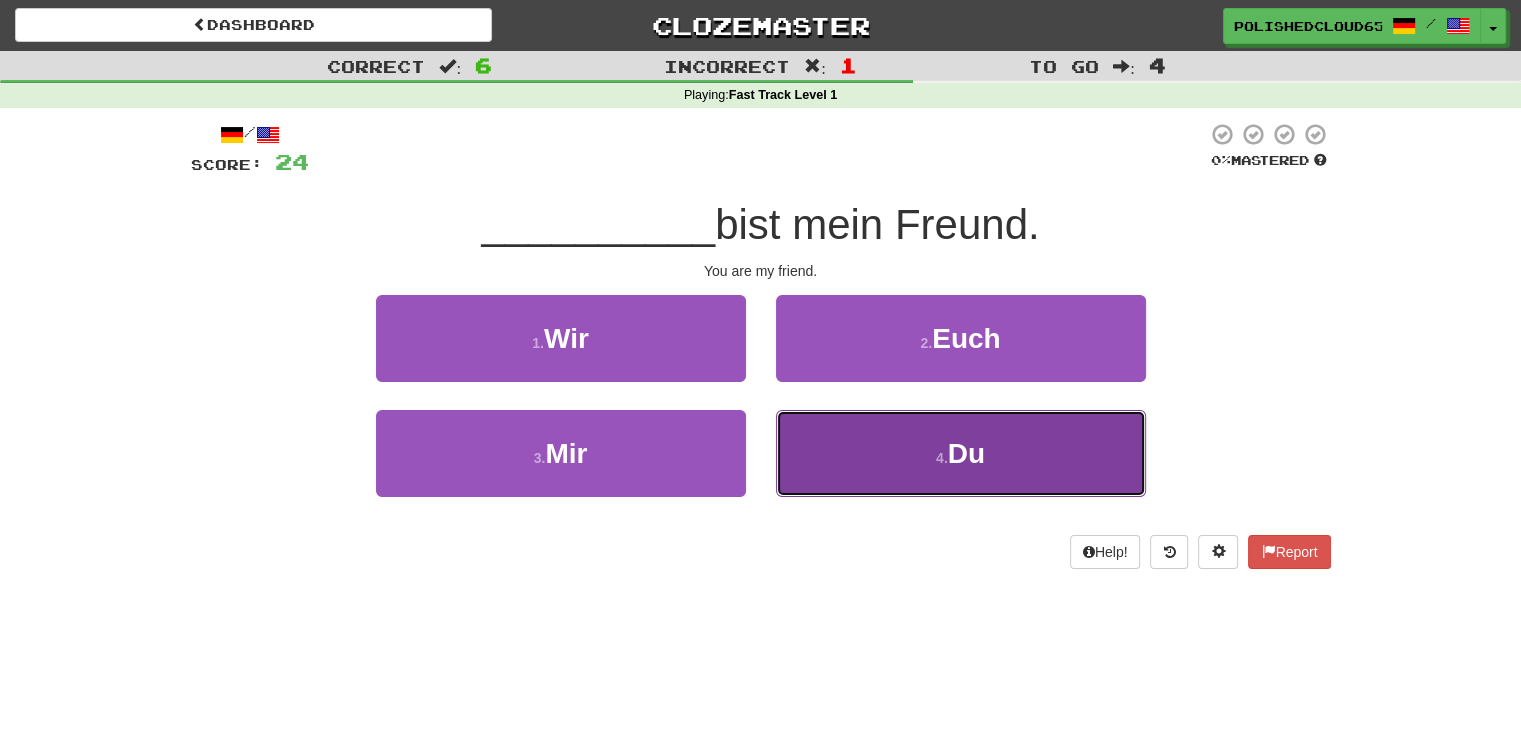 click on "4 .  Du" at bounding box center (961, 453) 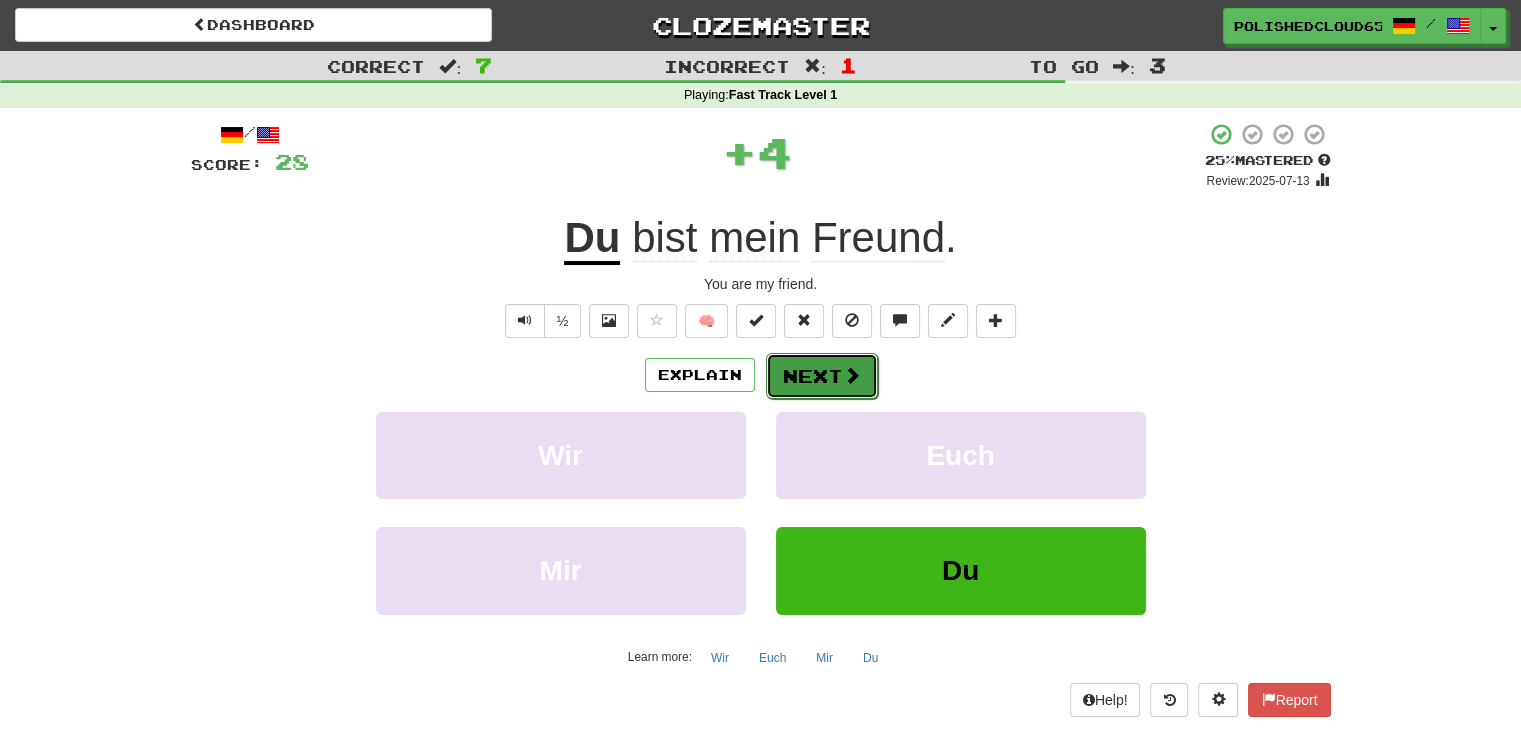 click on "Next" at bounding box center (822, 376) 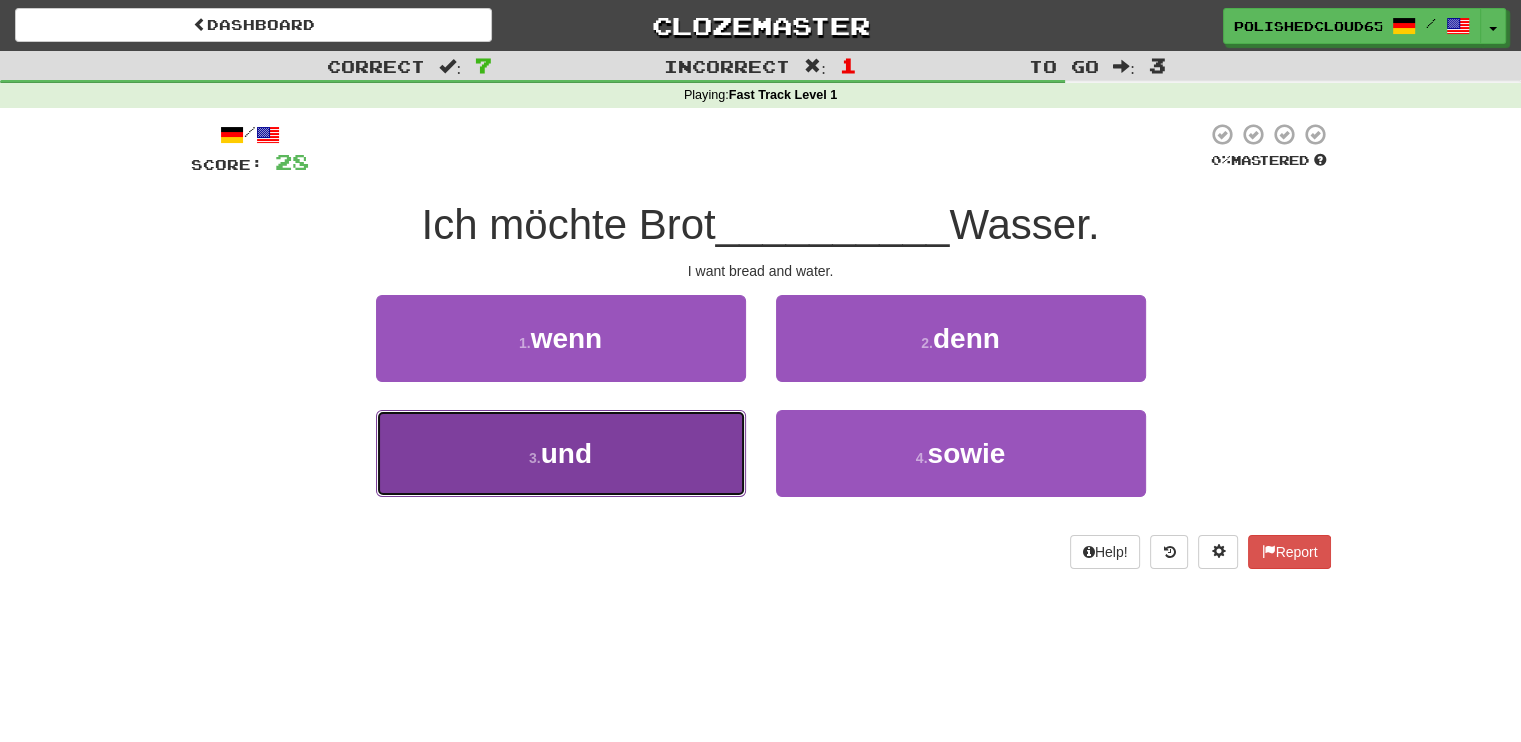 click on "3 .  und" at bounding box center (561, 453) 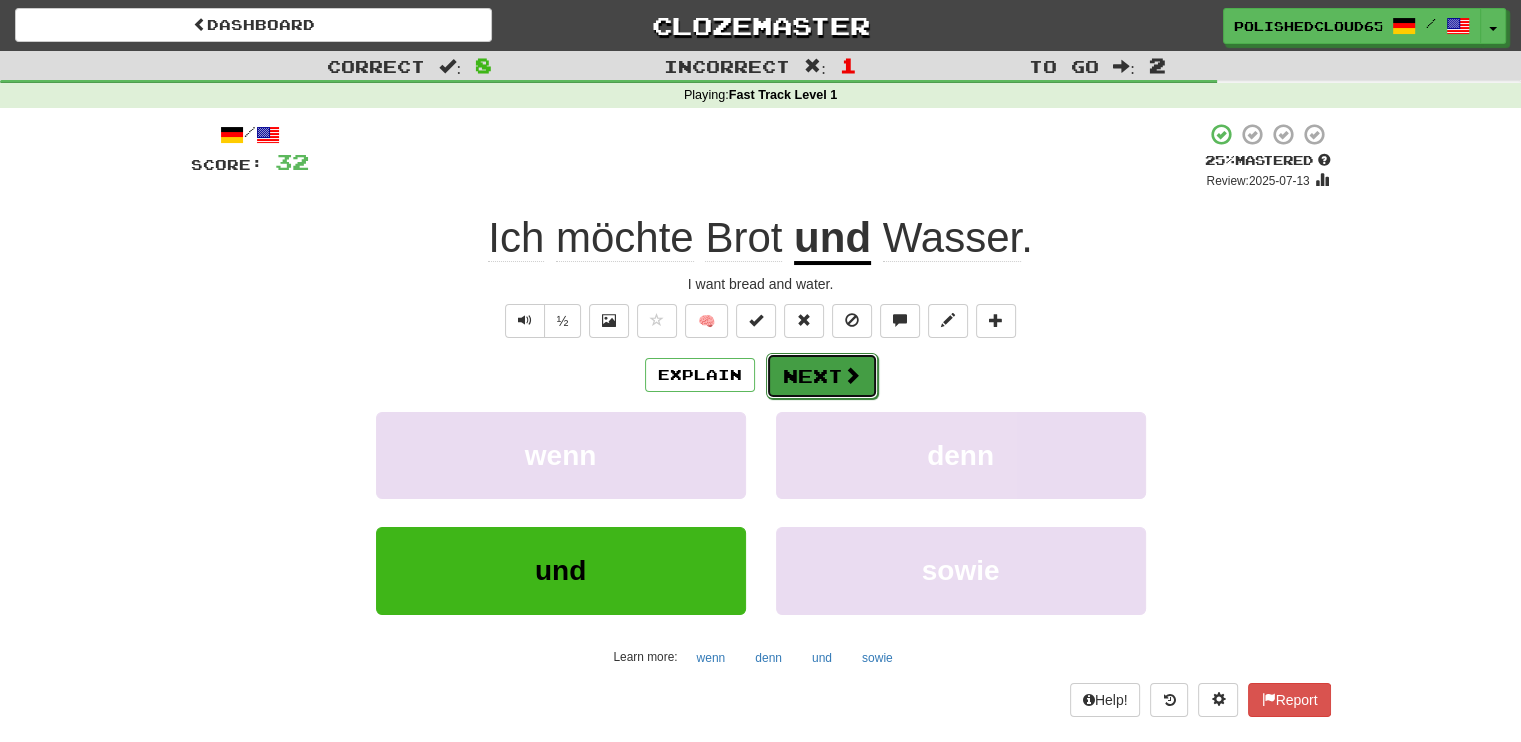 click on "Next" at bounding box center (822, 376) 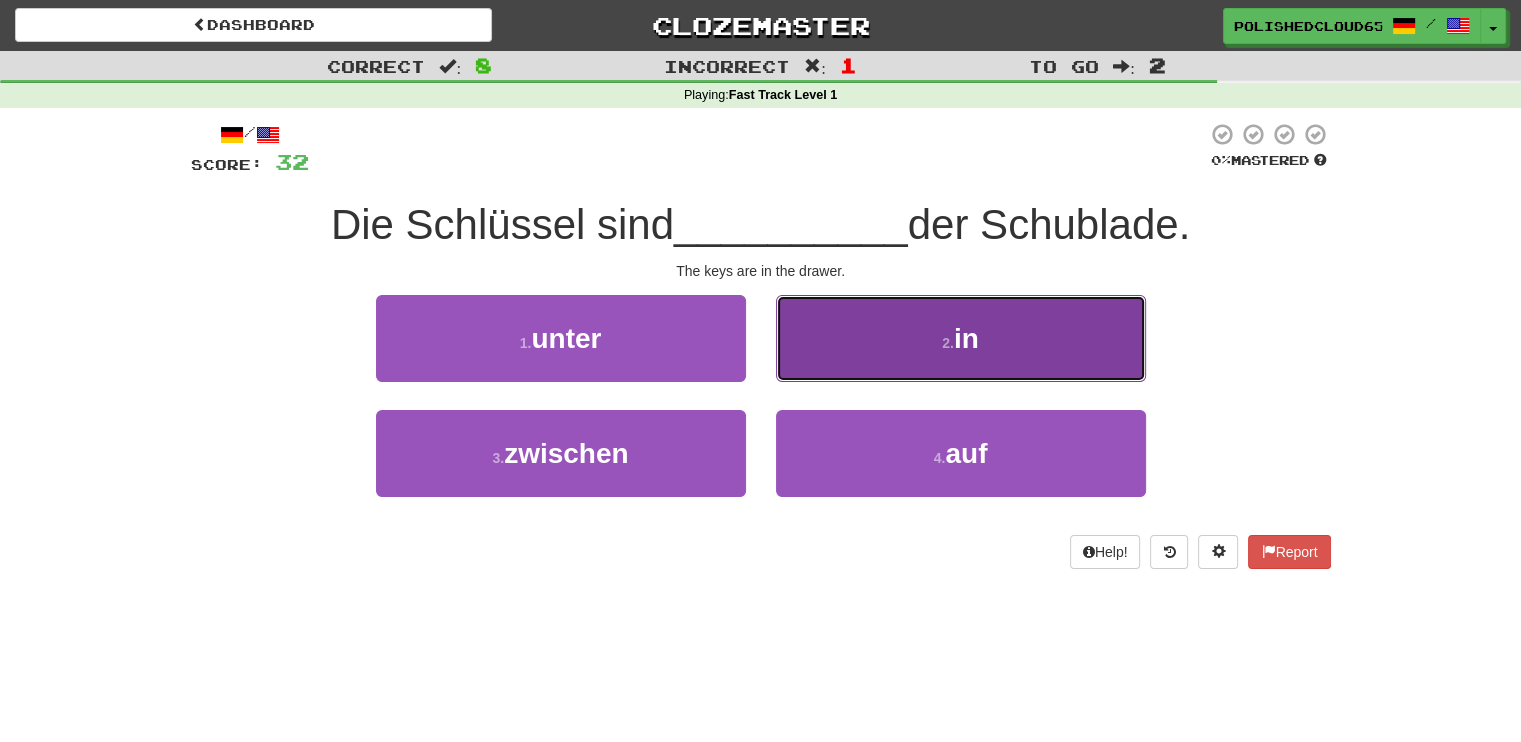 click on "2 .  in" at bounding box center (961, 338) 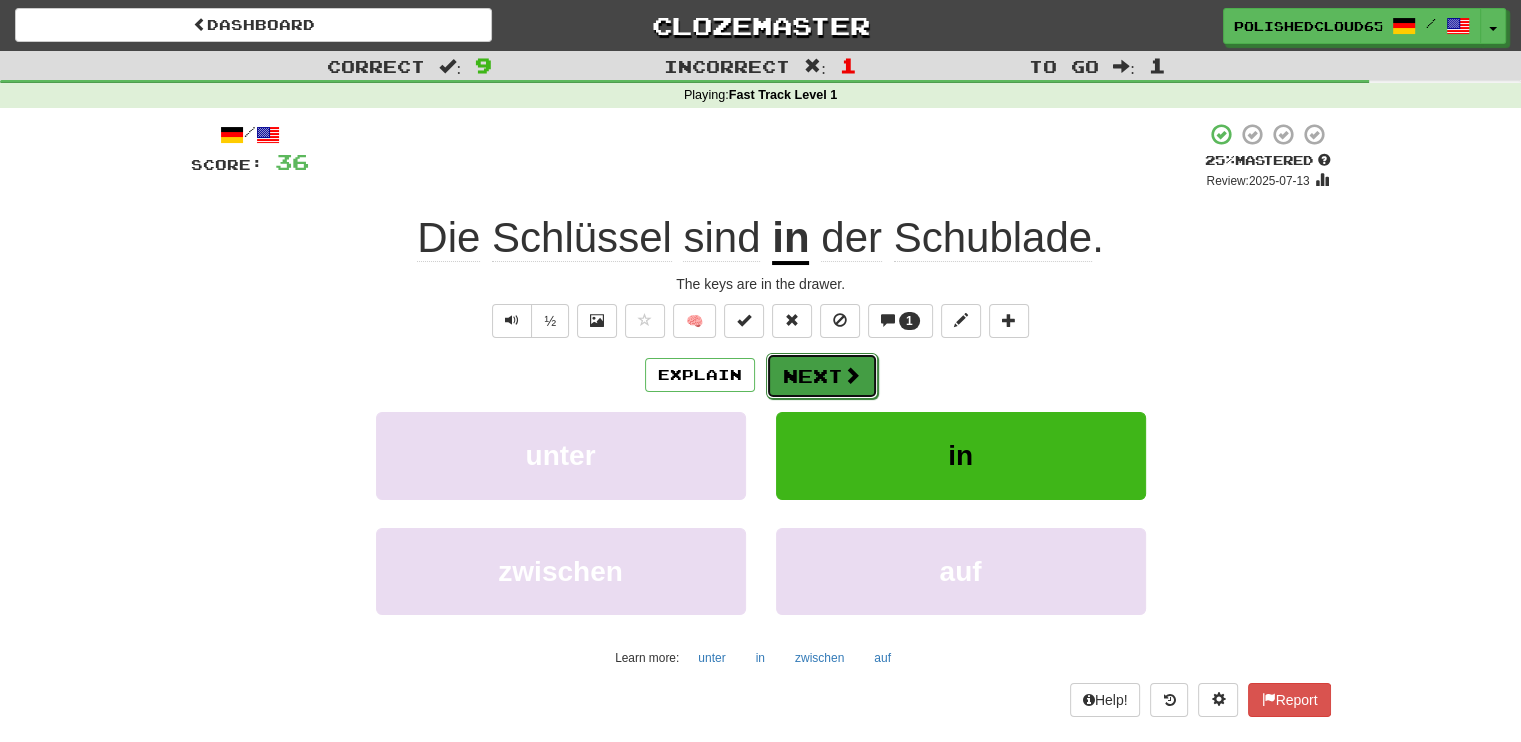 click on "Next" at bounding box center (822, 376) 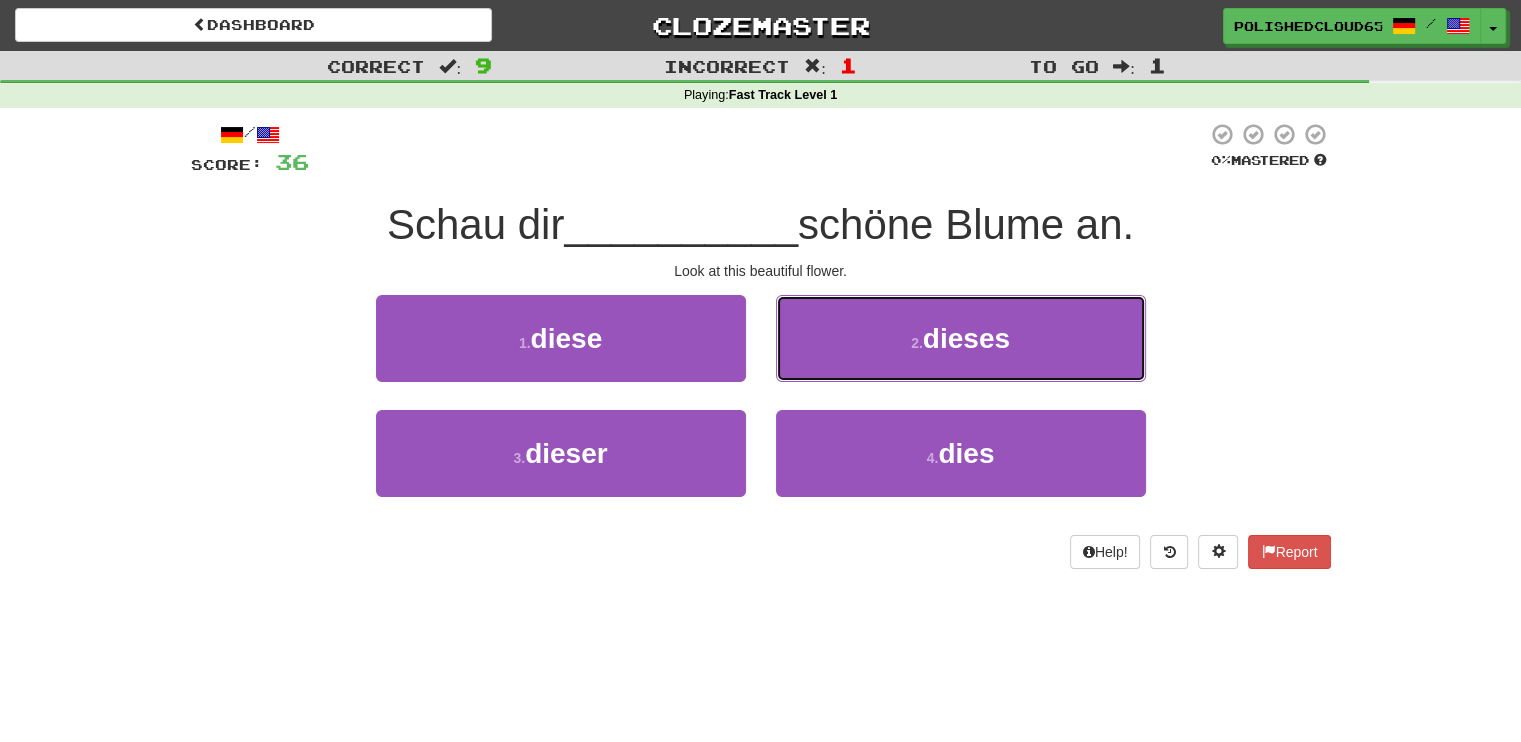 click on "2 .  dieses" at bounding box center [961, 338] 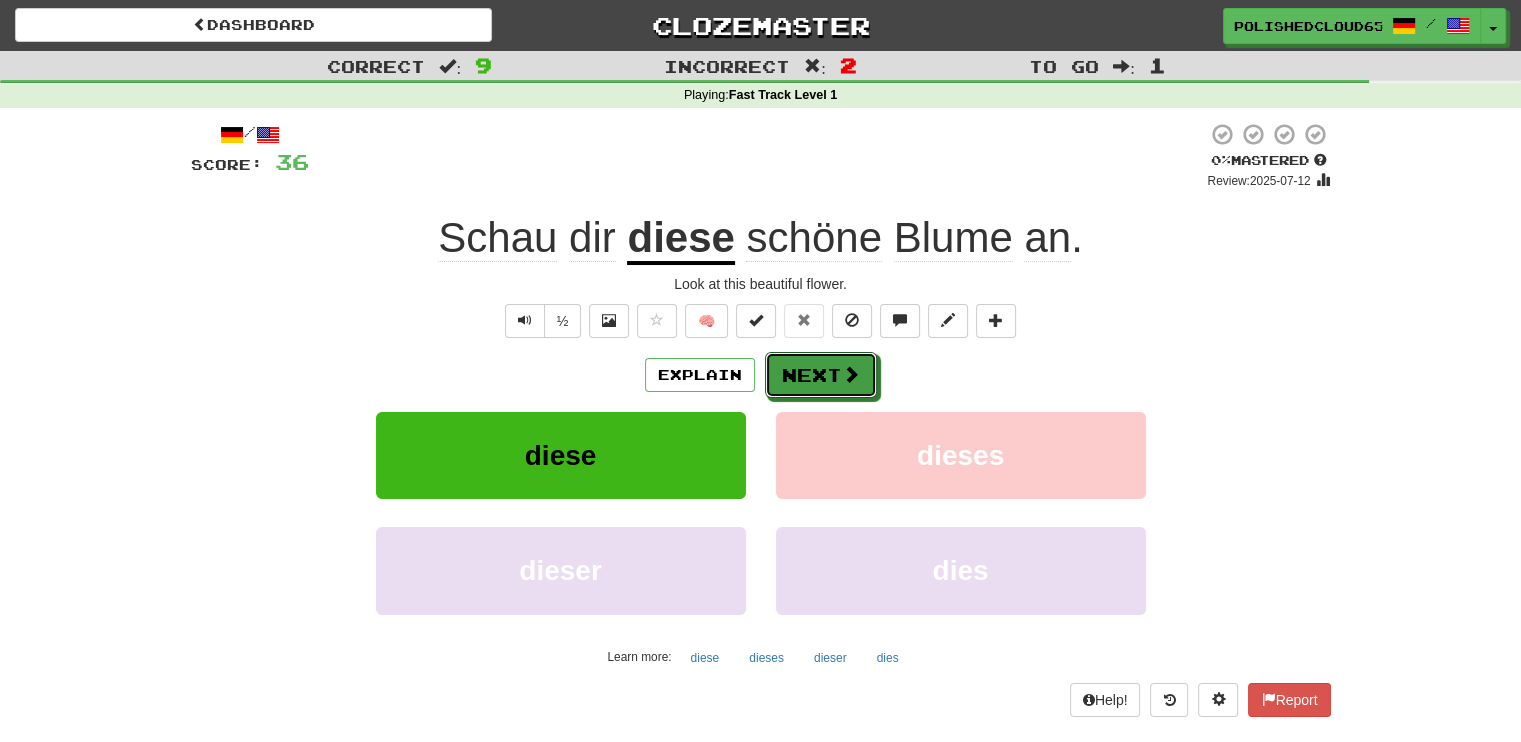click on "Next" at bounding box center (821, 375) 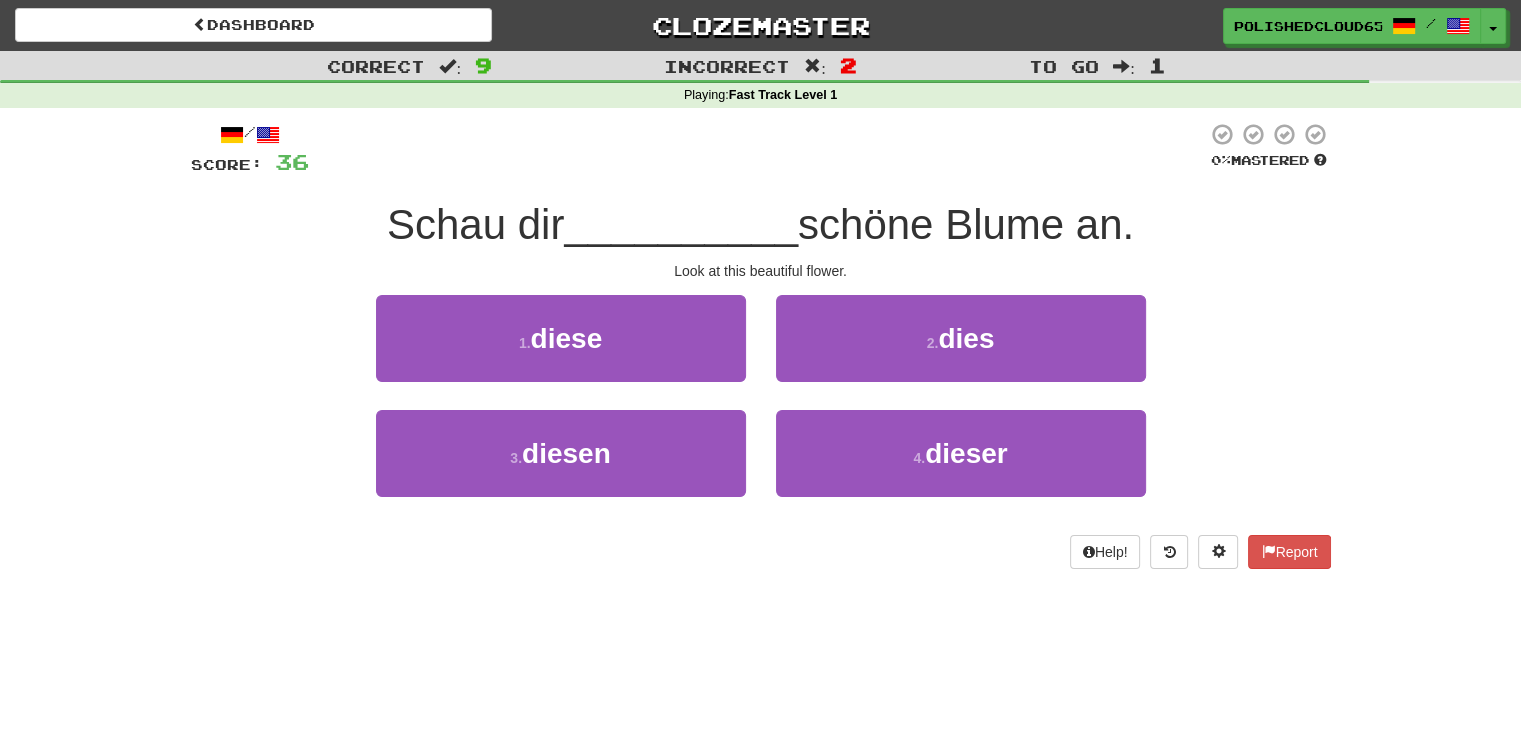 click on "1 .  diese" at bounding box center (561, 352) 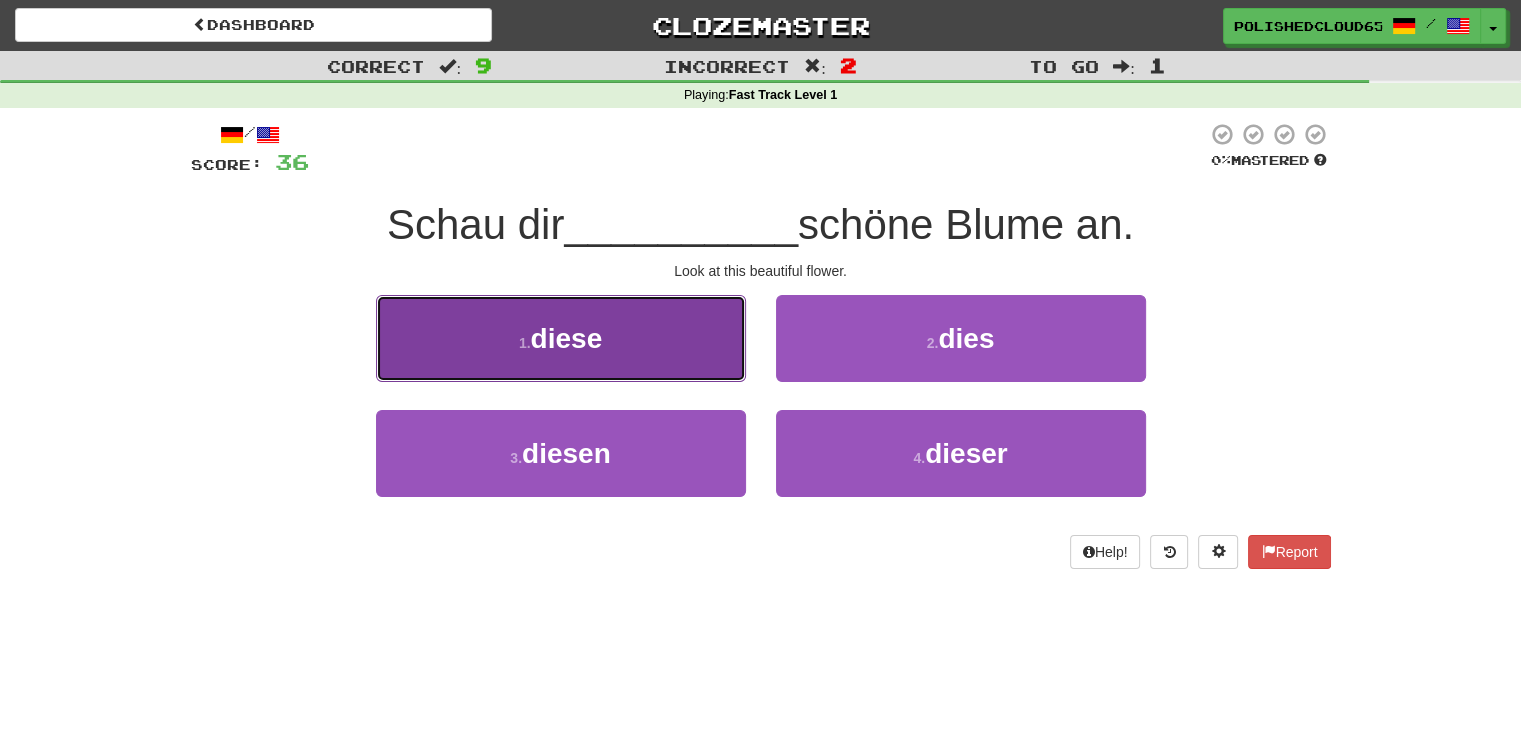 click on "diese" at bounding box center [567, 338] 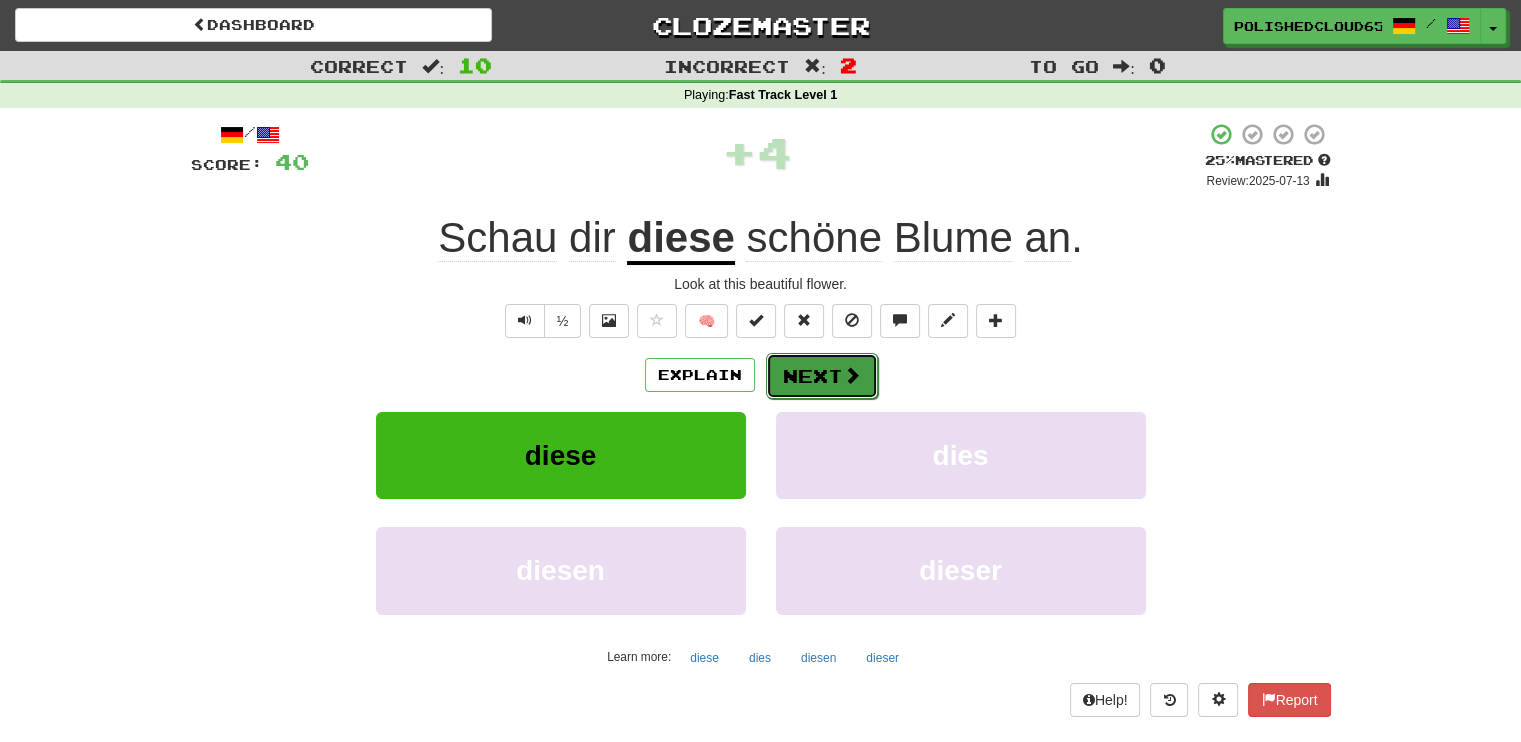 click on "Next" at bounding box center (822, 376) 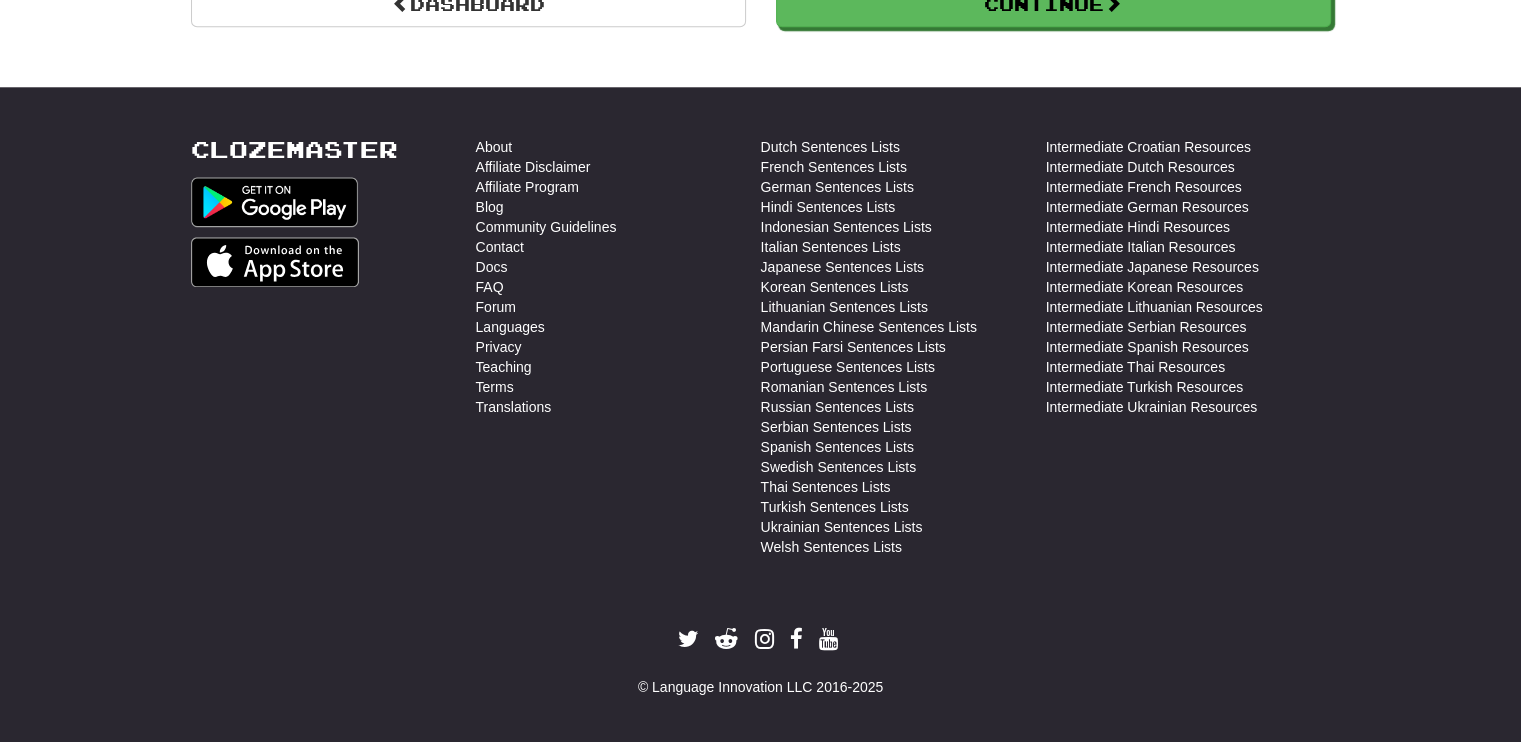 scroll, scrollTop: 1824, scrollLeft: 0, axis: vertical 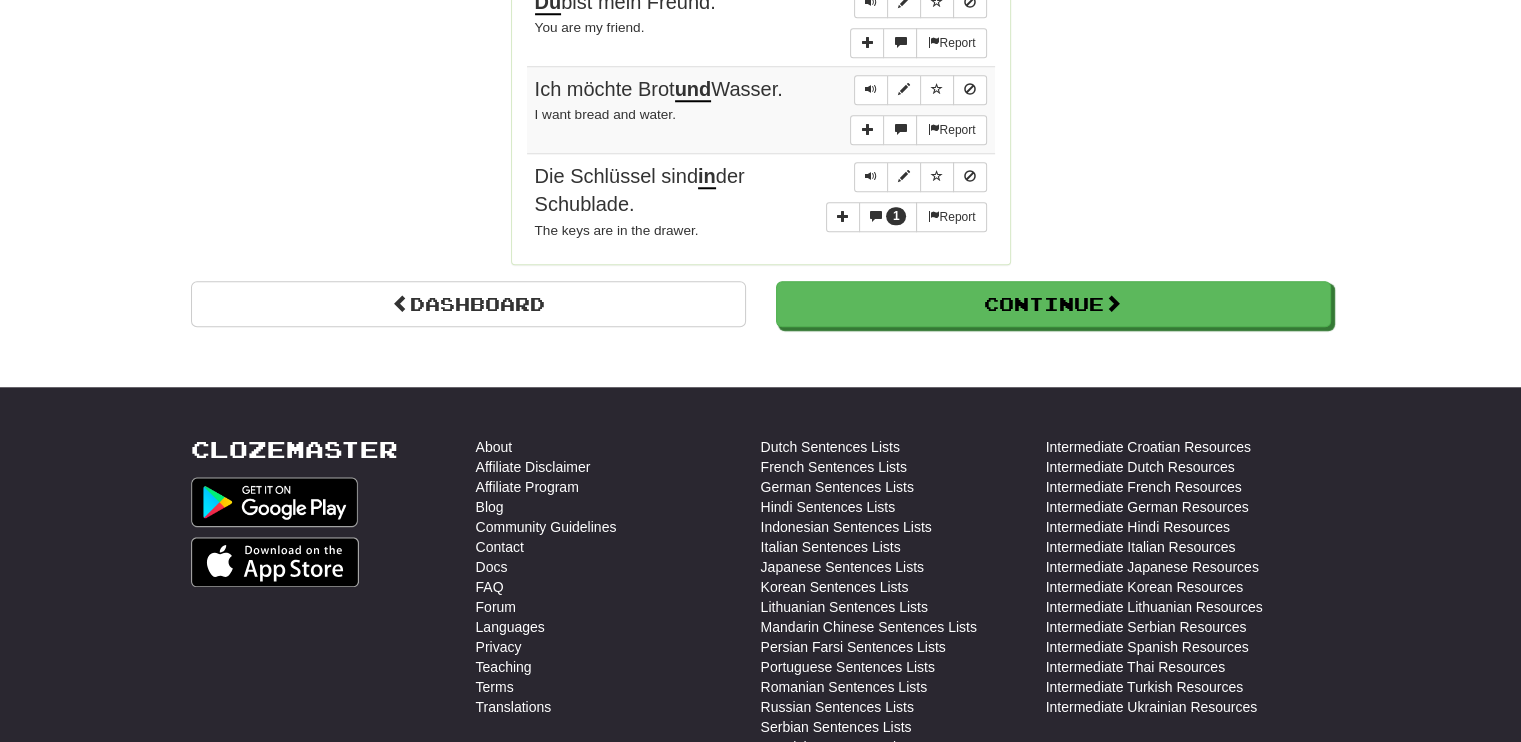click on "Round Results Stats: Score:   + 40 Time:   0 : 55 New:   10 Review:   0 Correct:   10 Incorrect:   2 Get fluent faster. Get  Clozemaster Pro   Progress: Fast Track Level 1 Playing:  10  /  1,000 + 10 0% 1% Mastered:  0  /  1,000 0% Ready for Review:  0  /  Level:  0 60  points to level  1  - keep going! Ranked:  1719 th  this week Sentences:  Report Ich  liebe Bücher. I love books.  Report Schau dir  diese  schöne Blume an. Look at this beautiful flower.  Report Wie  heißt du? What is your name?  Report Können Sie  mir  bitte helfen? Can you help me, please?  Report Wir  gehen in den Park. We are going to the park.  Report Ist  das  dein Bleistift? Is that your pencil?  Report Kannst du  es  sehen? Can you see it?  Report Du  bist mein Freund. You are my friend.  Report Ich möchte Brot  und  Wasser. I want bread and water. 1  Report Die Schlüssel sind  in  der Schublade. The keys are in the drawer." at bounding box center [761, -646] 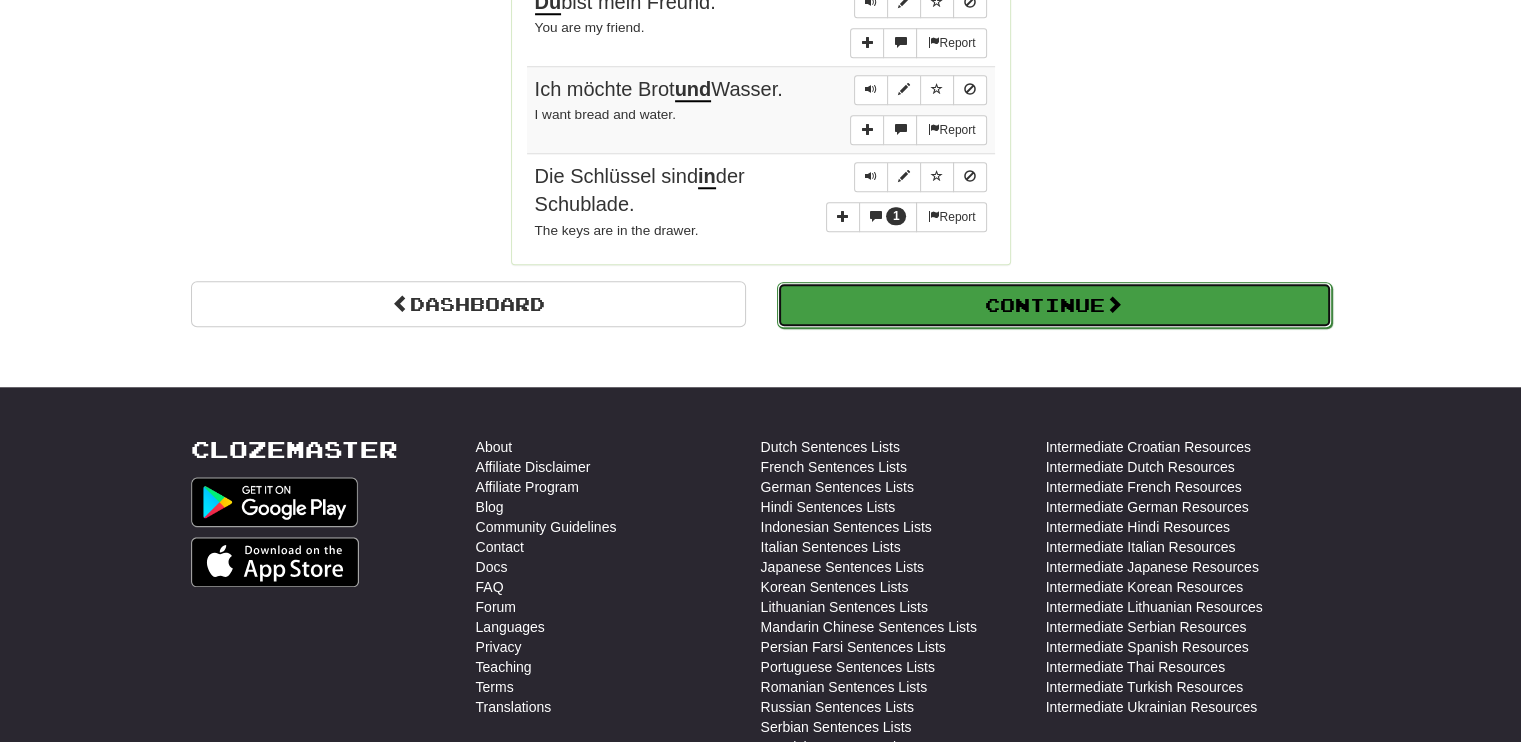 click on "Continue" at bounding box center [1054, 305] 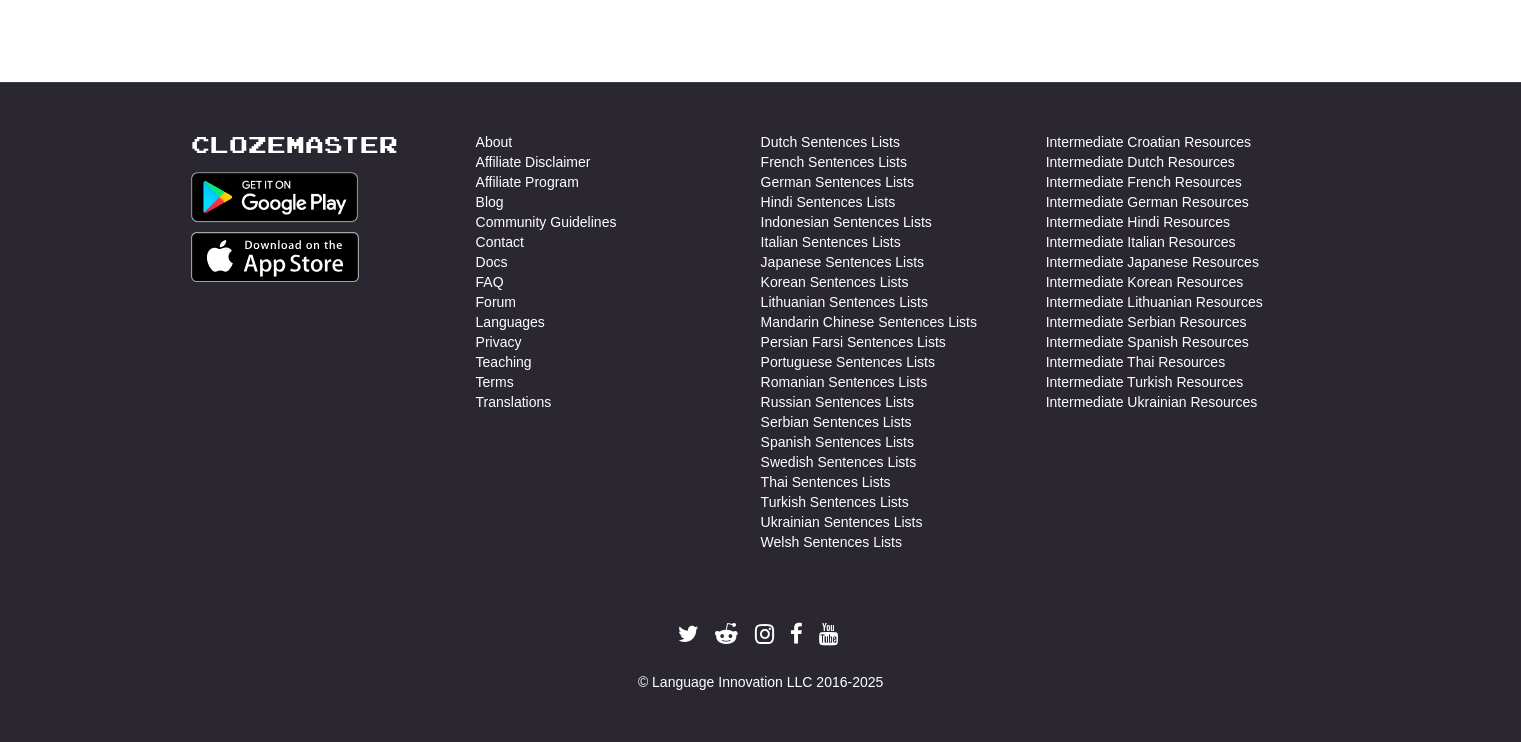 scroll, scrollTop: 0, scrollLeft: 0, axis: both 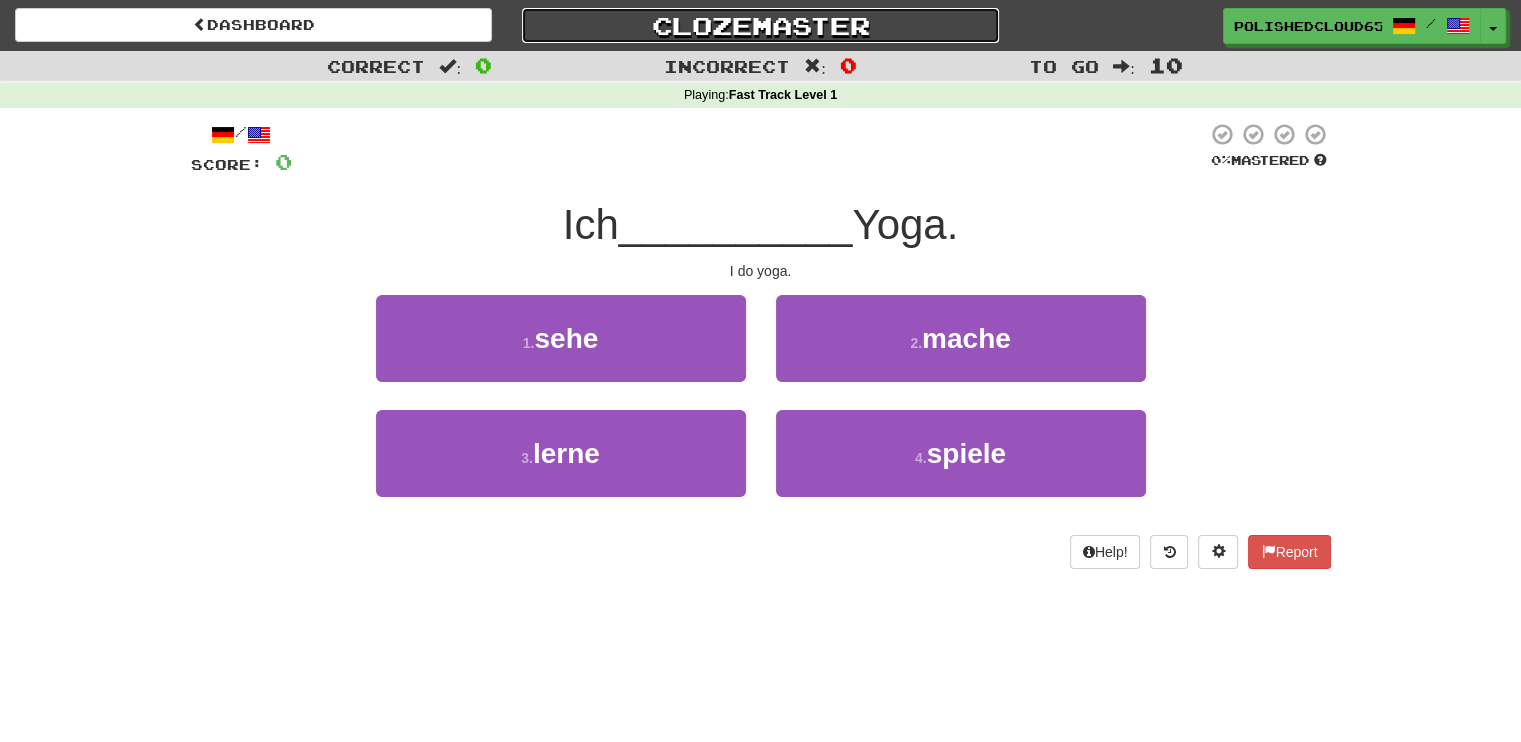 click on "Clozemaster" at bounding box center (760, 25) 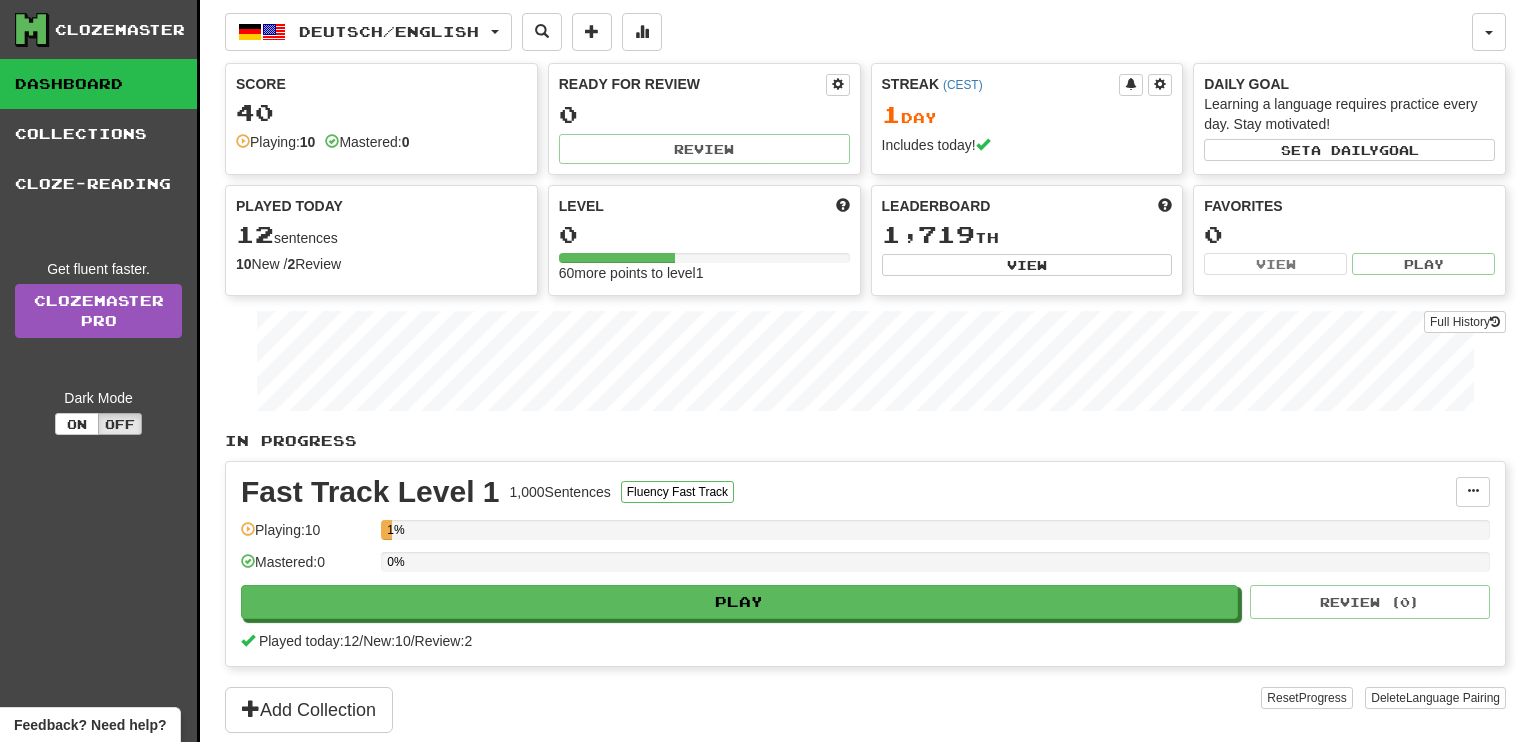 scroll, scrollTop: 0, scrollLeft: 0, axis: both 